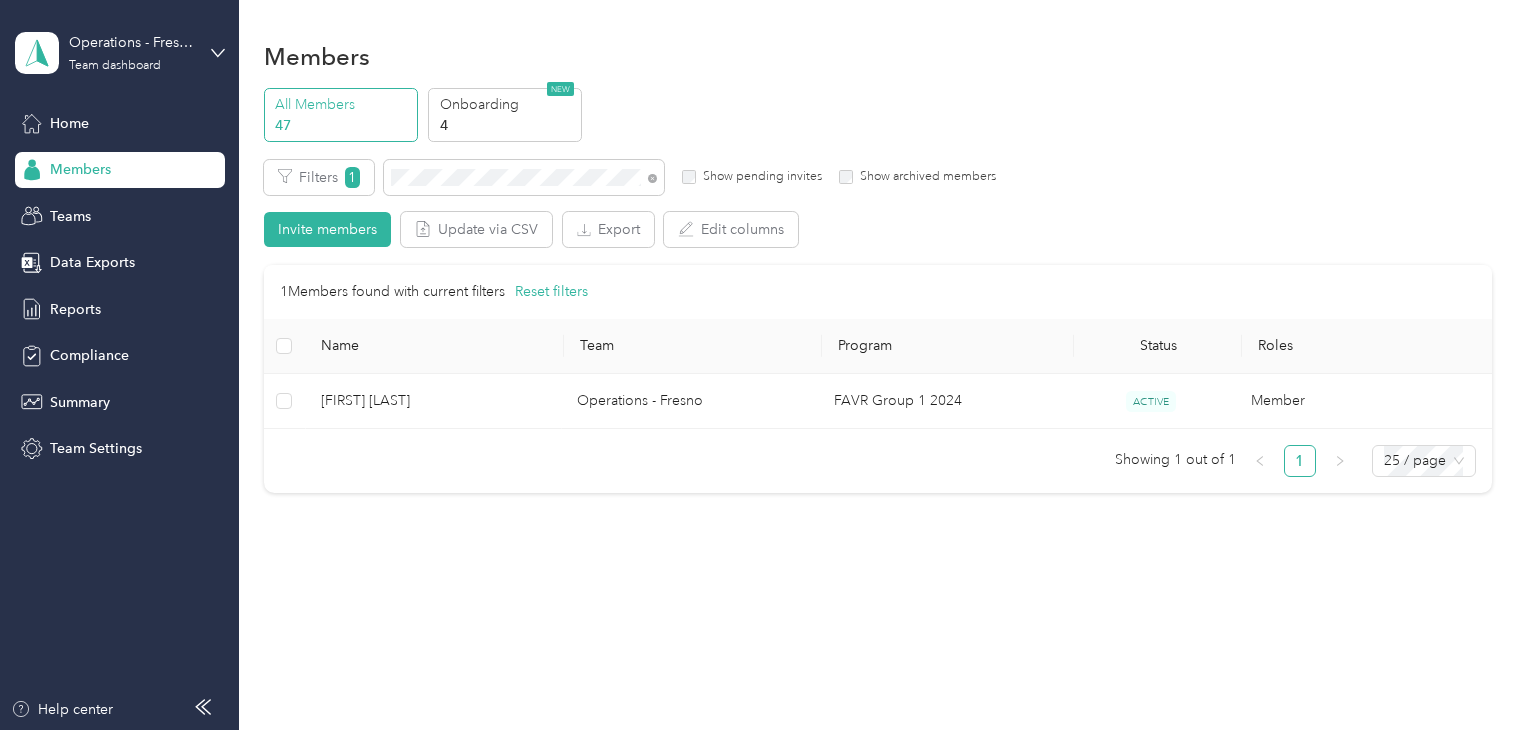 scroll, scrollTop: 0, scrollLeft: 0, axis: both 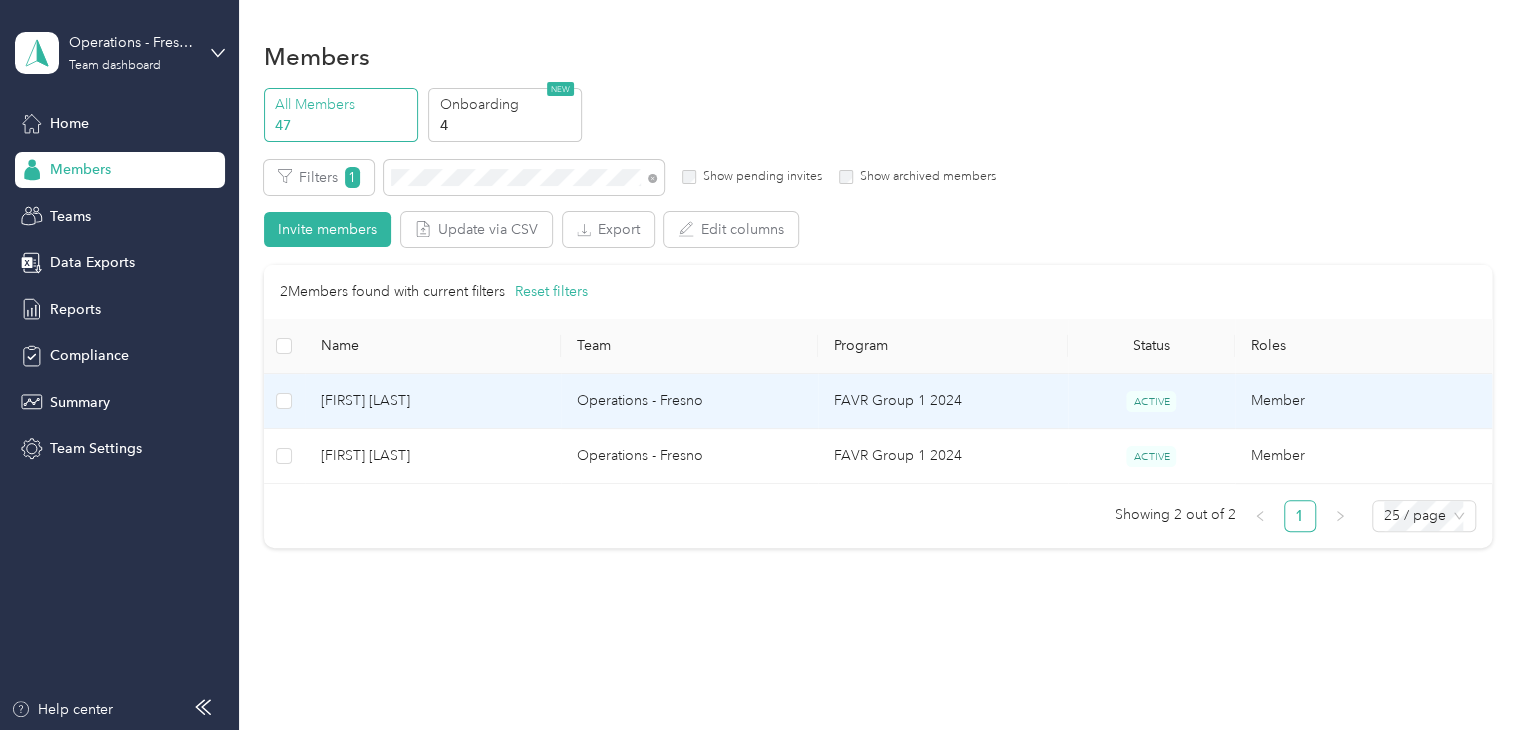 click on "[FIRST] [LAST]" at bounding box center [433, 401] 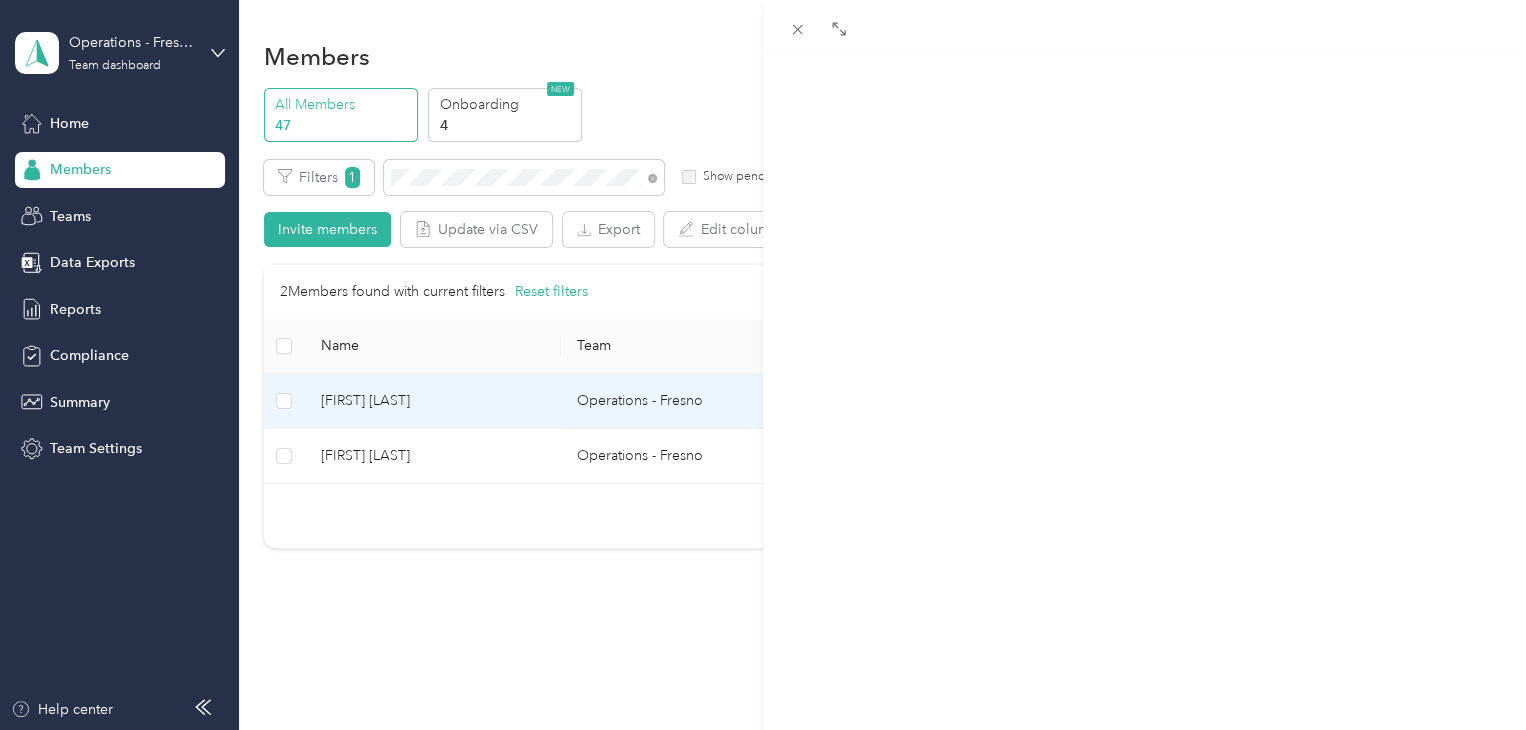 click on "[NAME]" at bounding box center (763, 365) 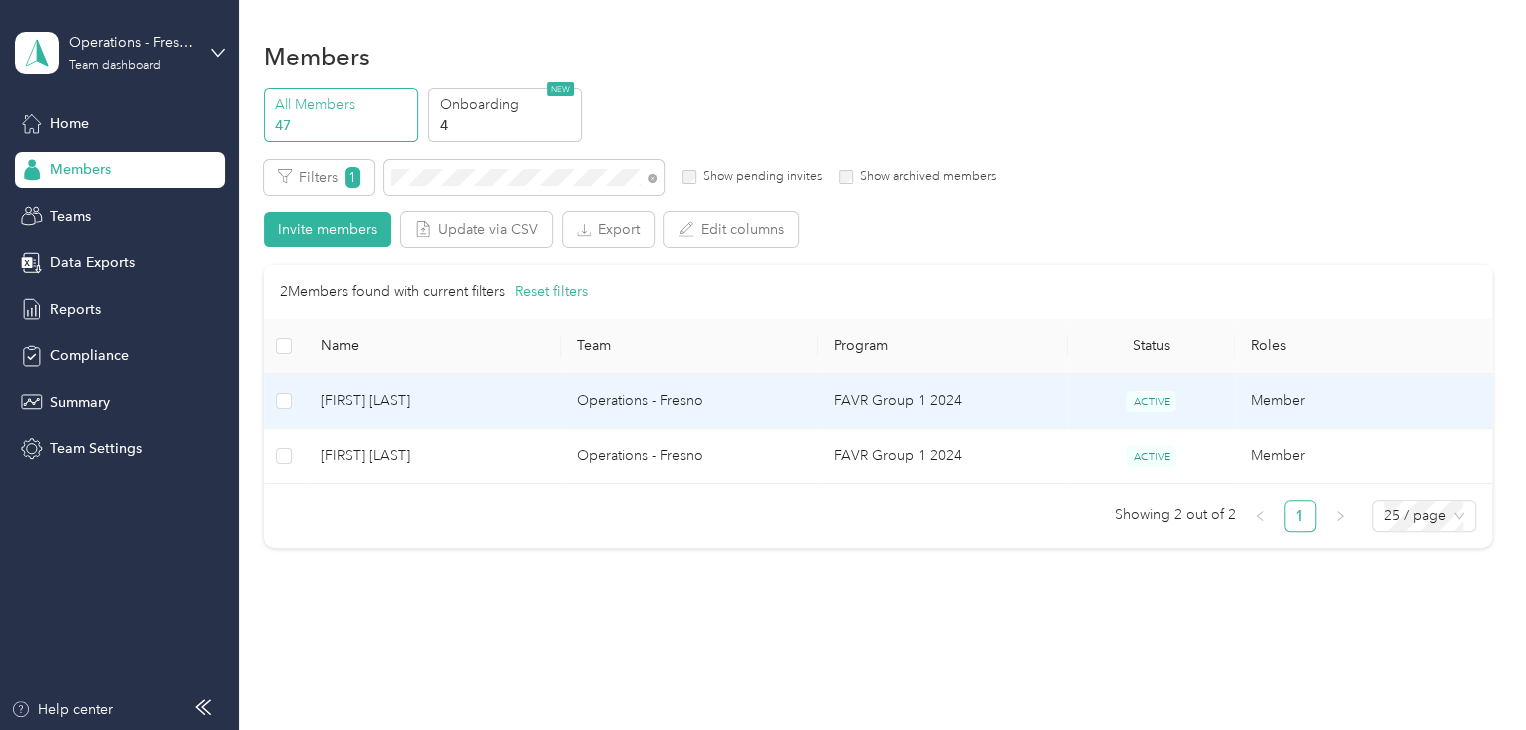 click on "[FIRST] [LAST]" at bounding box center [433, 401] 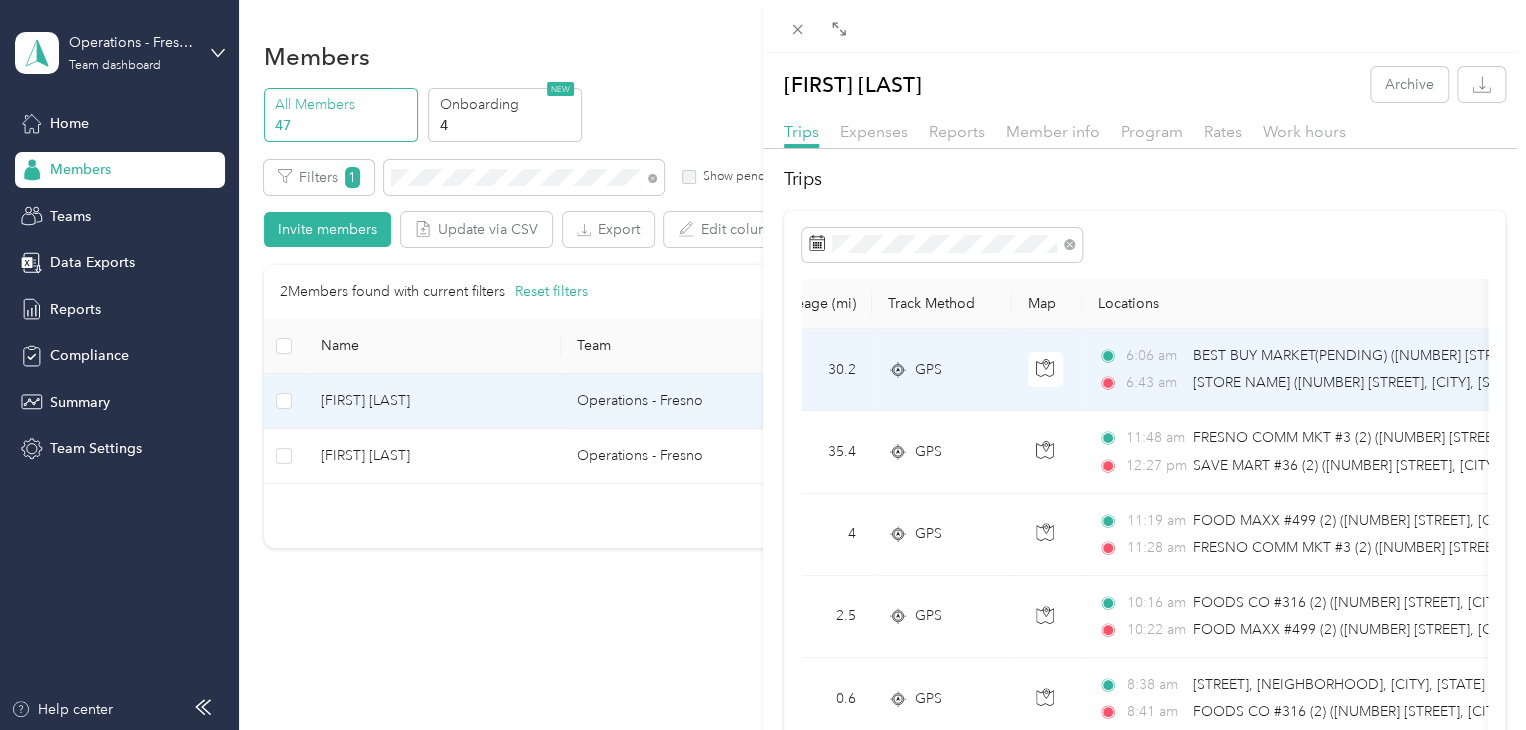 scroll, scrollTop: 0, scrollLeft: 0, axis: both 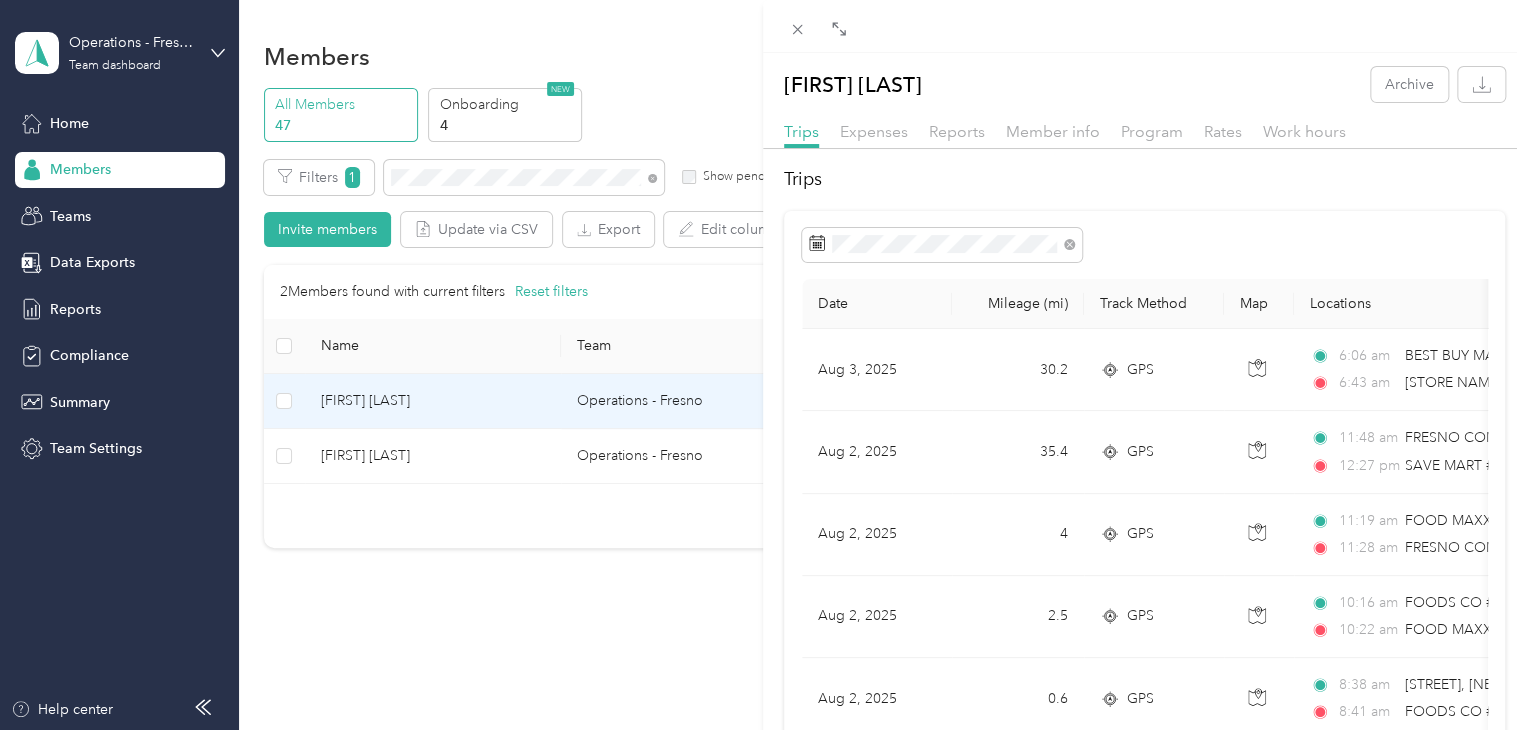 click on "[NAME]" at bounding box center (763, 365) 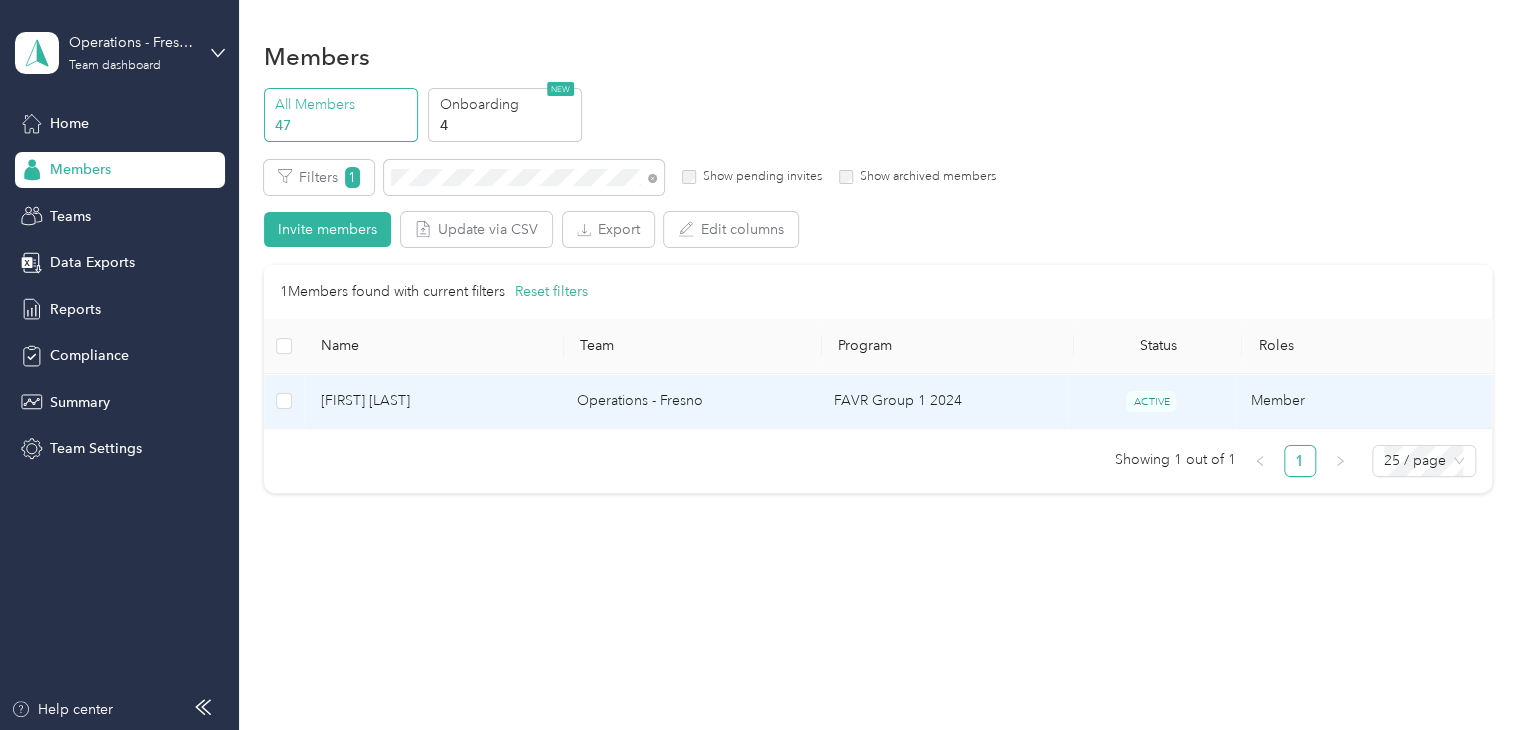click on "[FIRST] [LAST]" at bounding box center [433, 401] 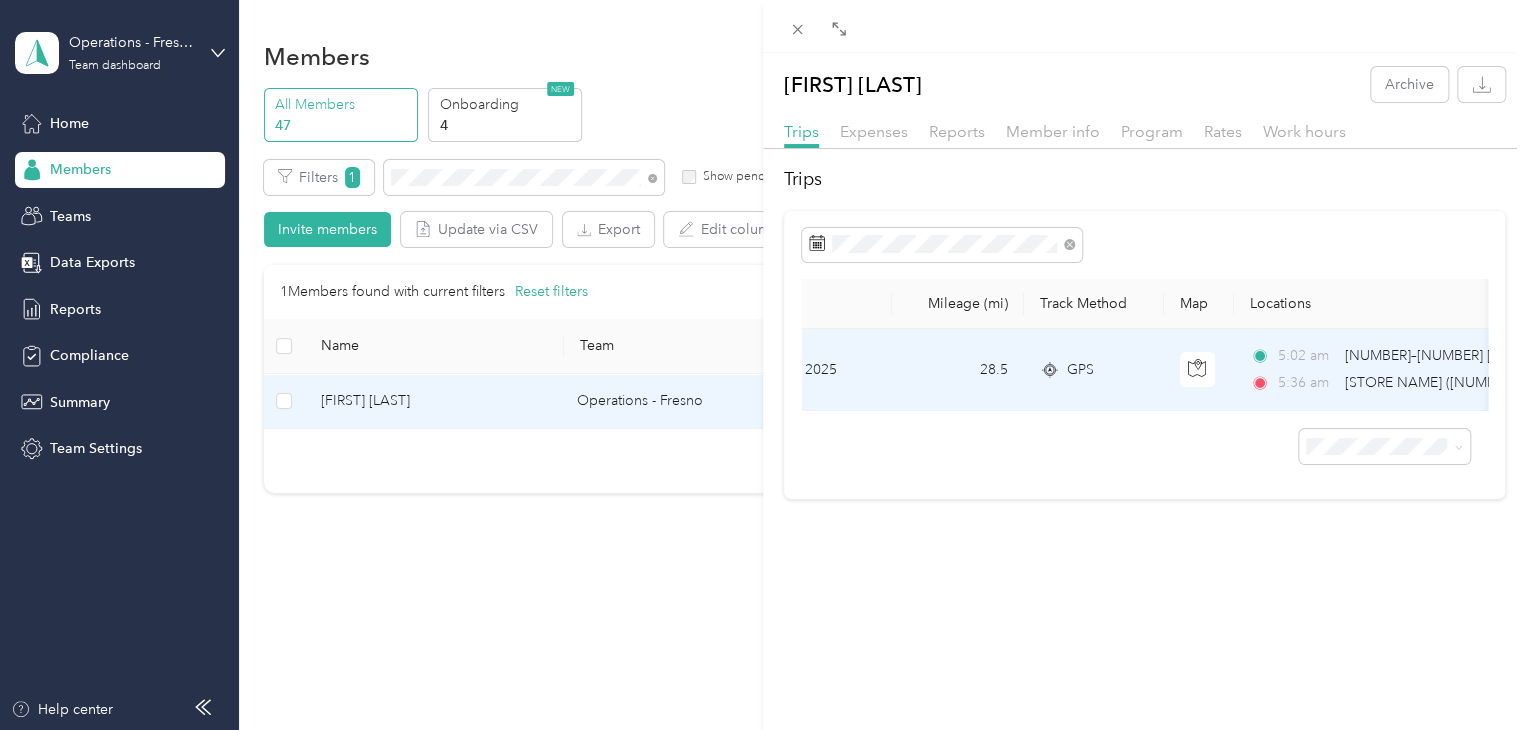 scroll, scrollTop: 0, scrollLeft: 0, axis: both 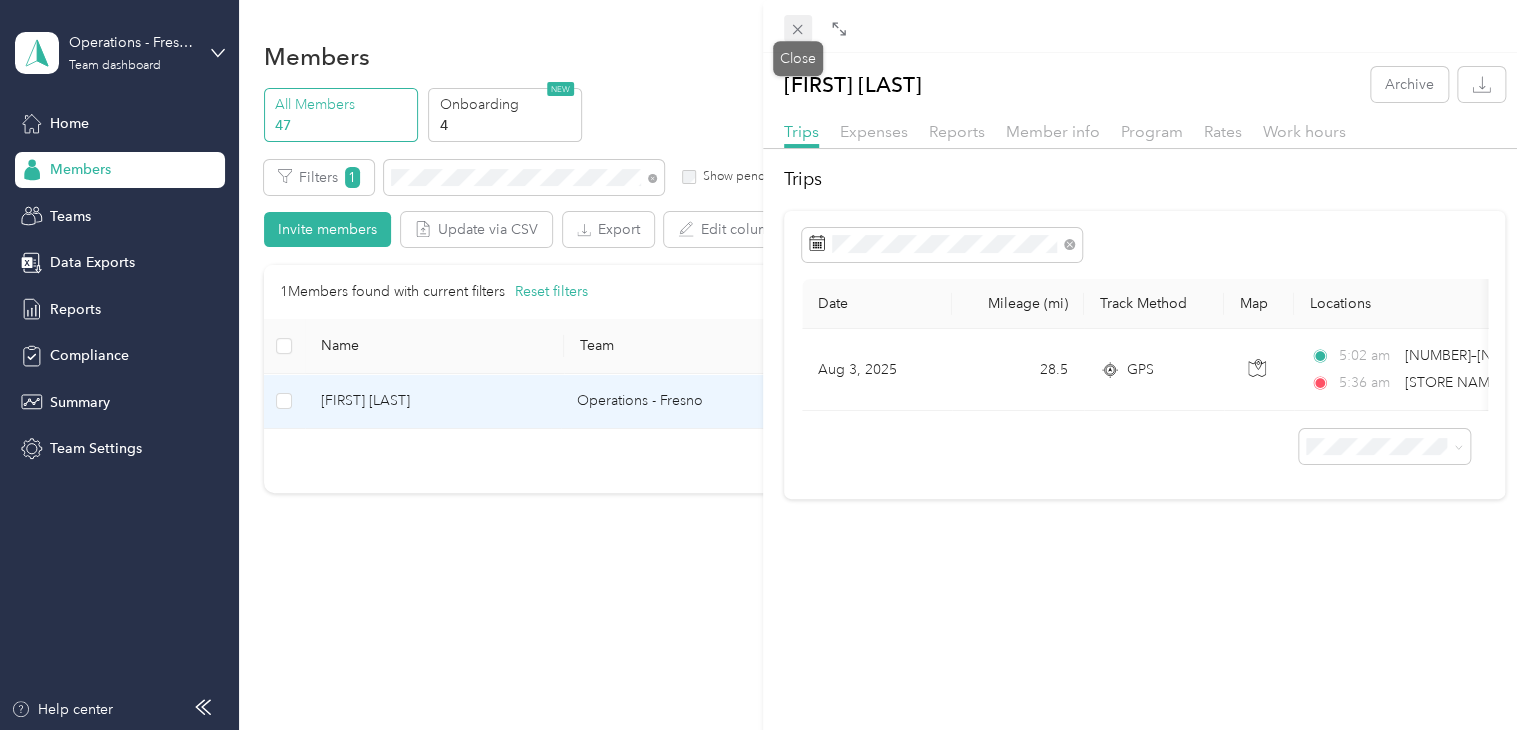 click 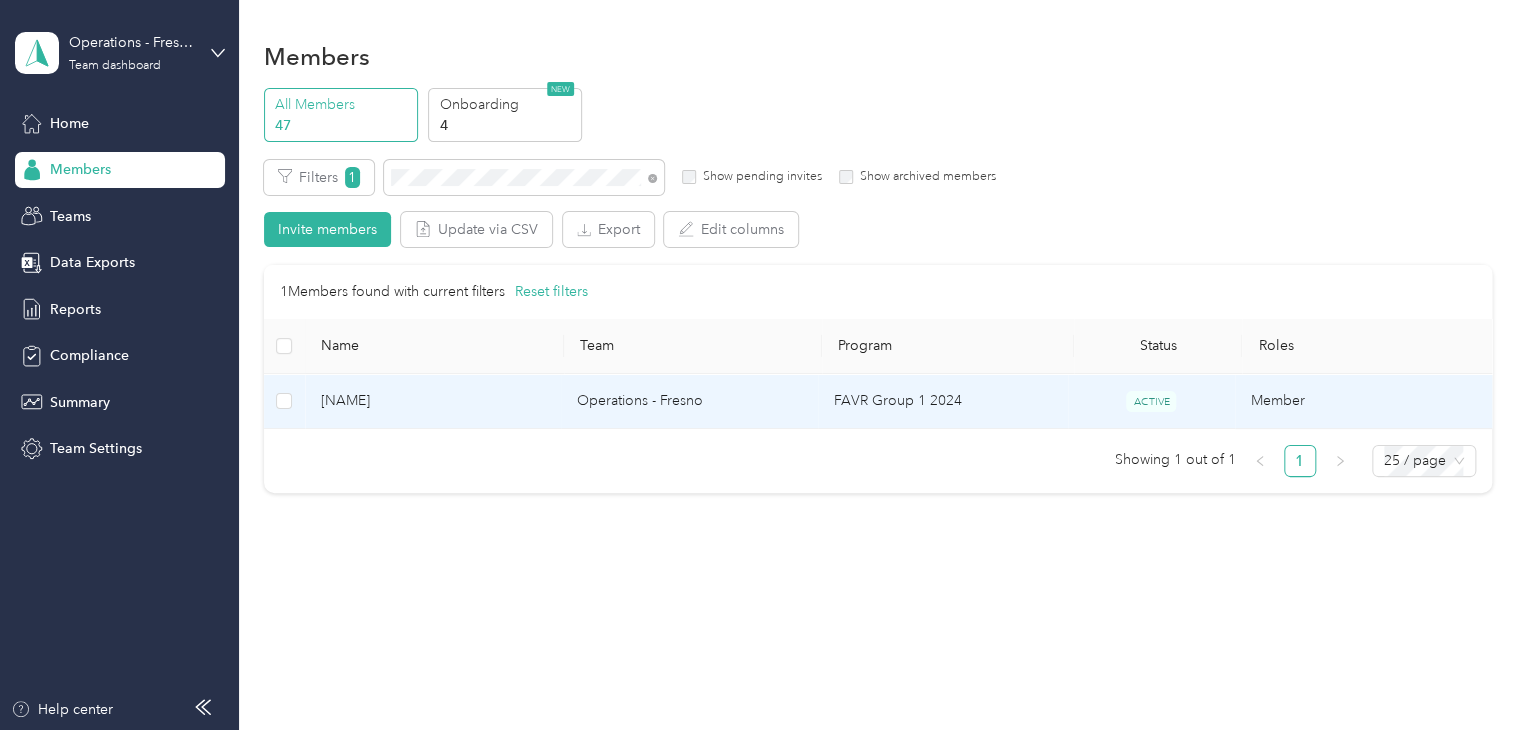 click on "[NAME]" at bounding box center (433, 401) 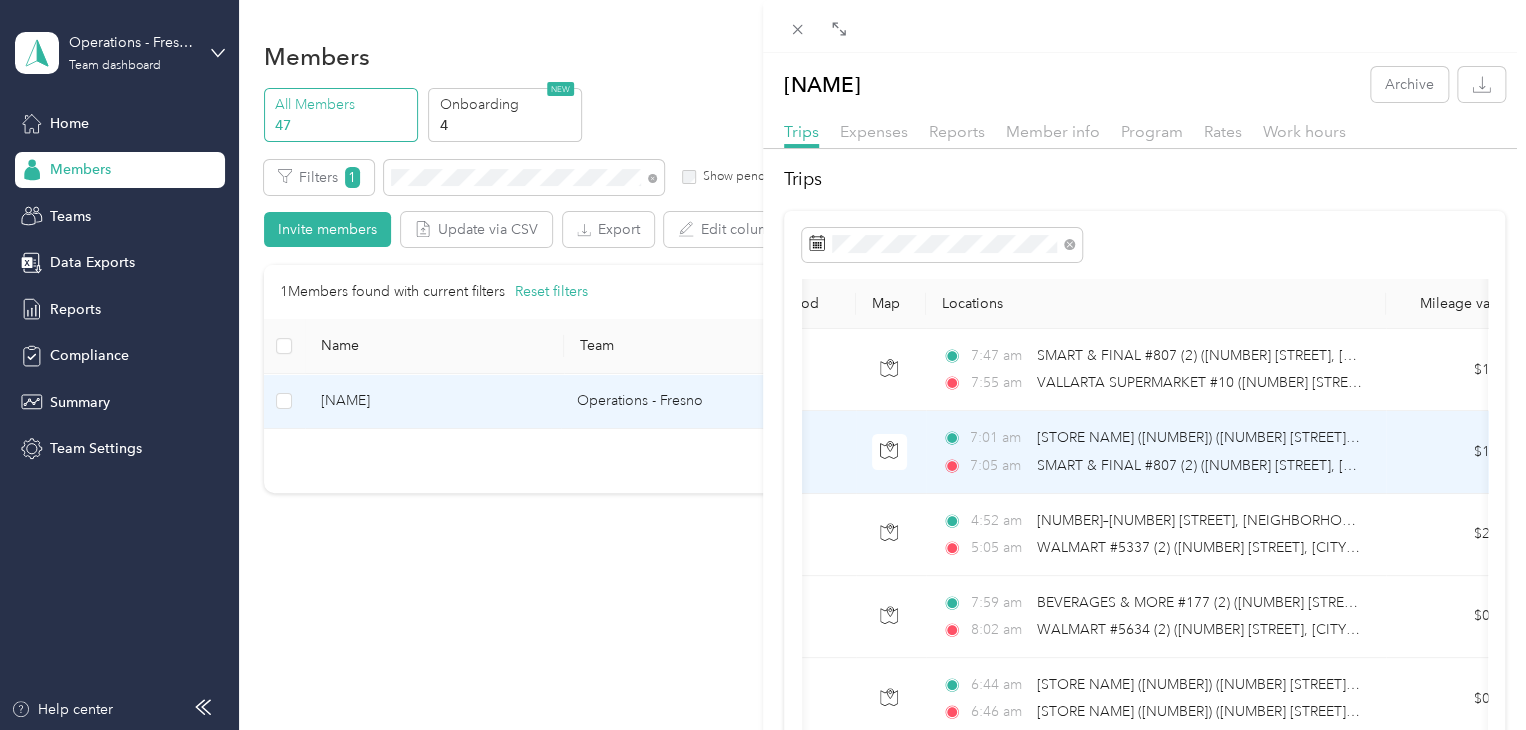 scroll, scrollTop: 0, scrollLeft: 0, axis: both 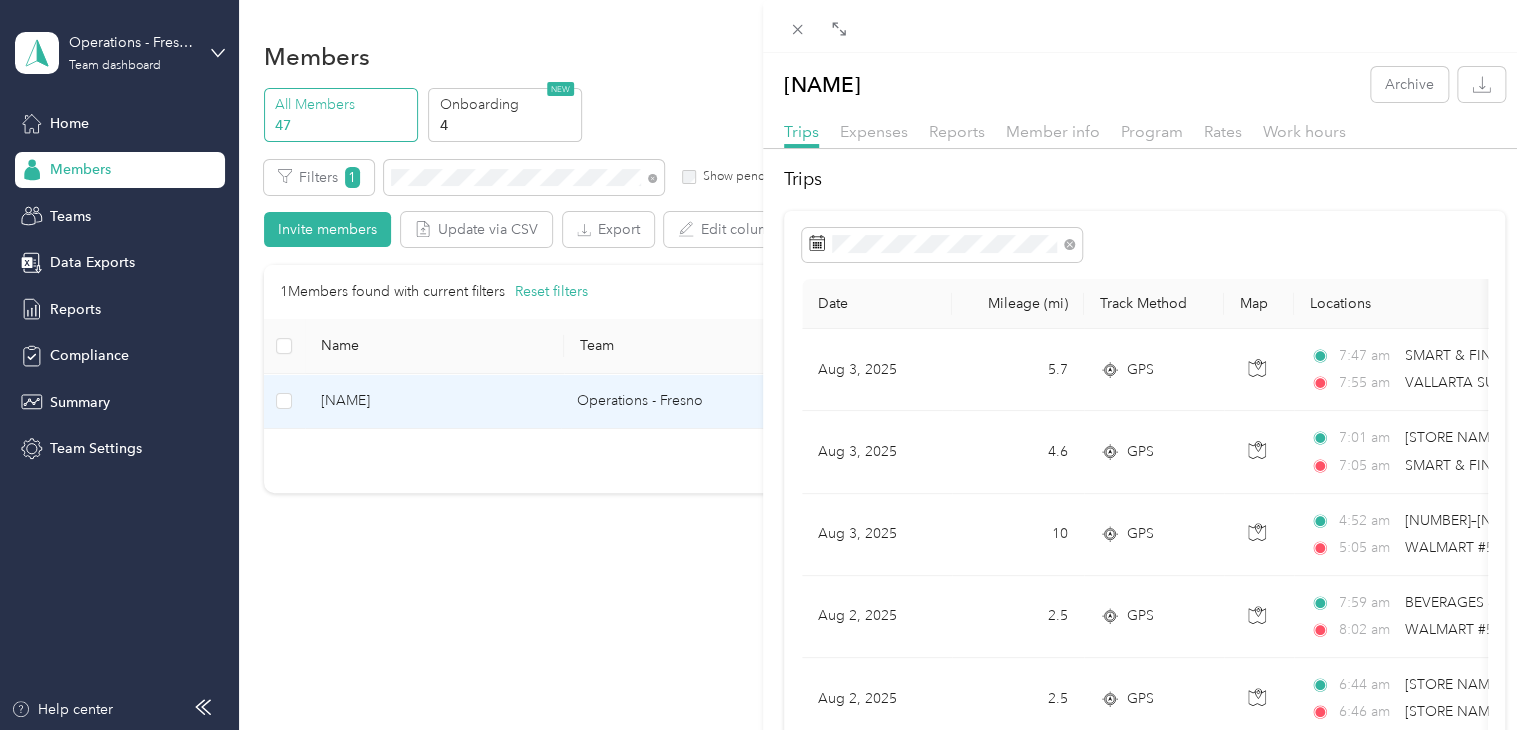 click on "[NAME]" at bounding box center (763, 365) 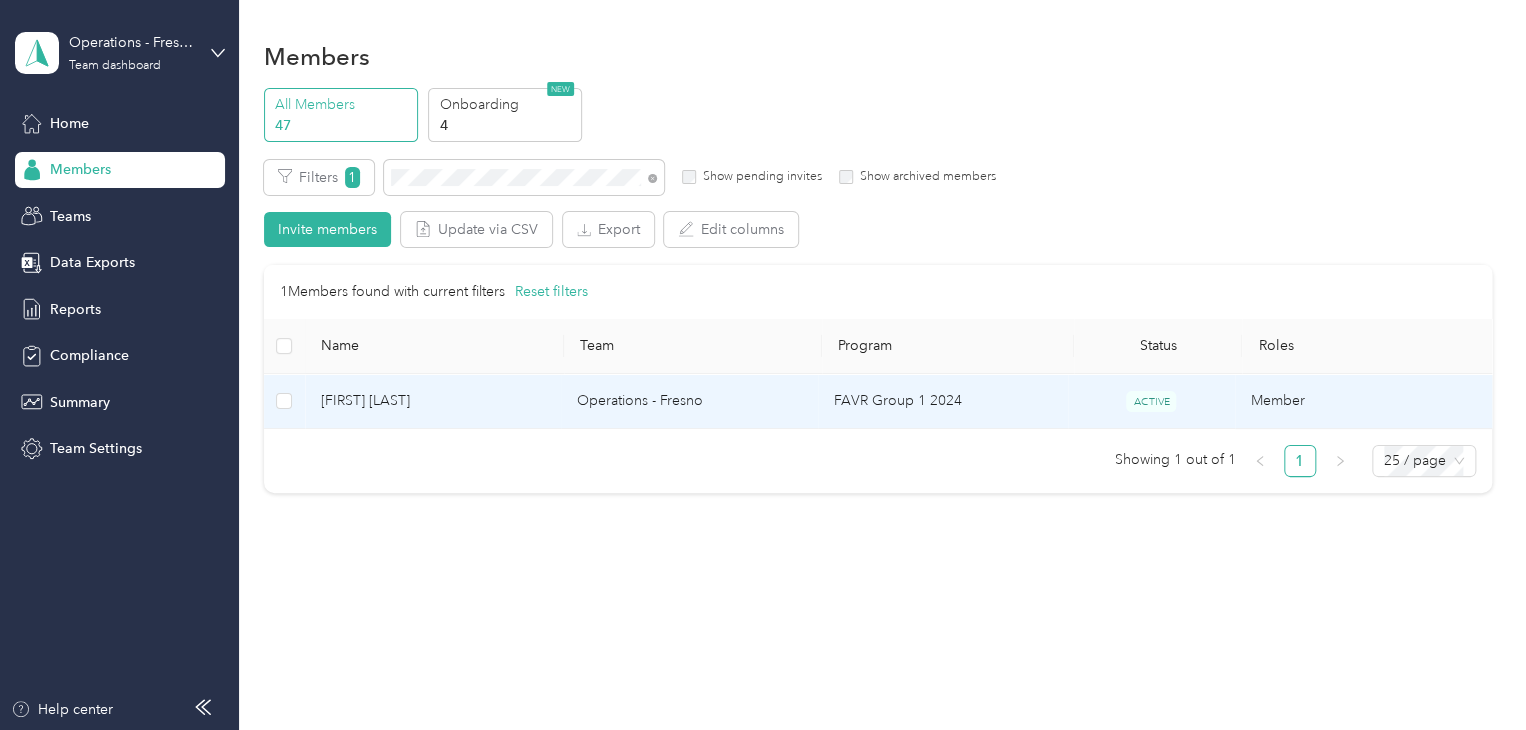 click on "[FIRST] [LAST]" at bounding box center [433, 401] 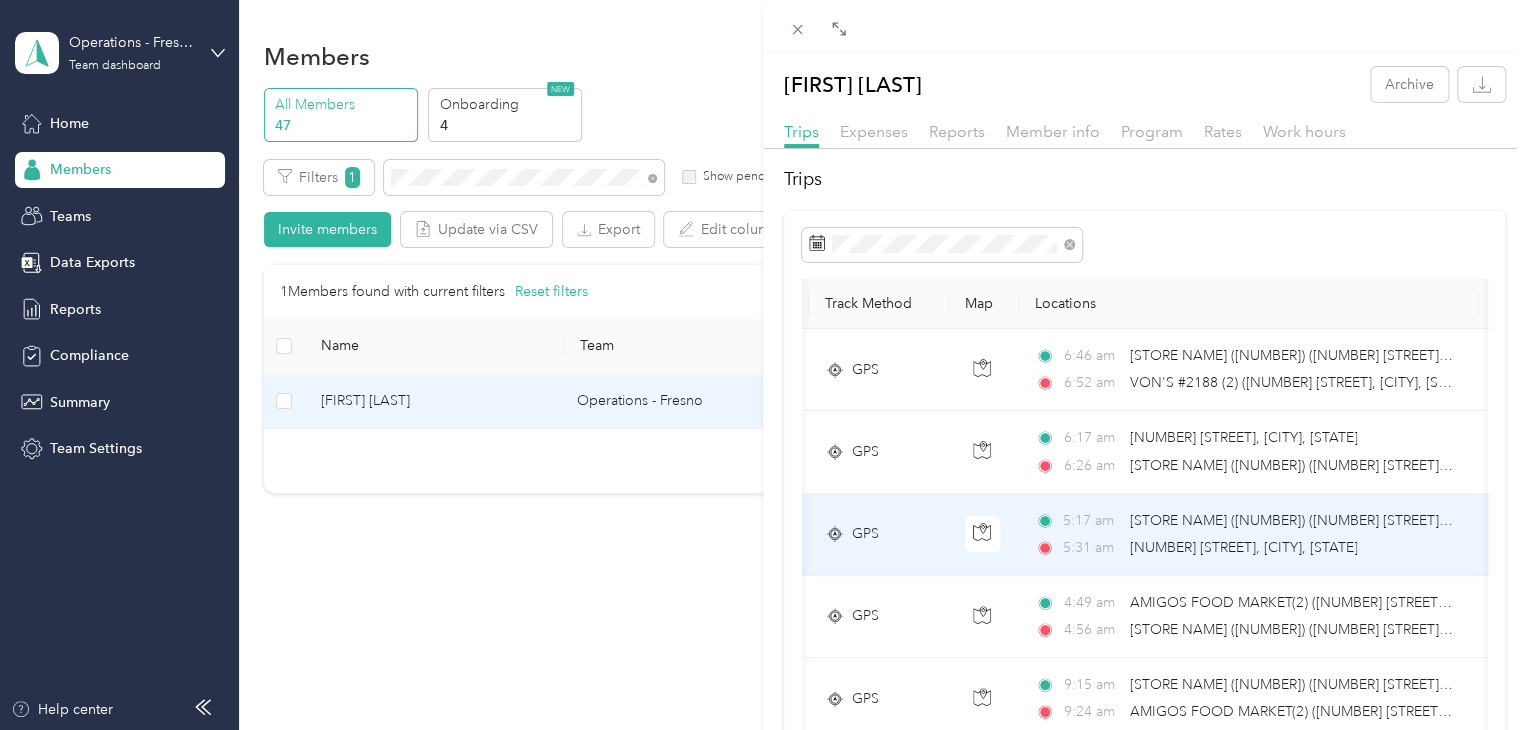 scroll, scrollTop: 0, scrollLeft: 0, axis: both 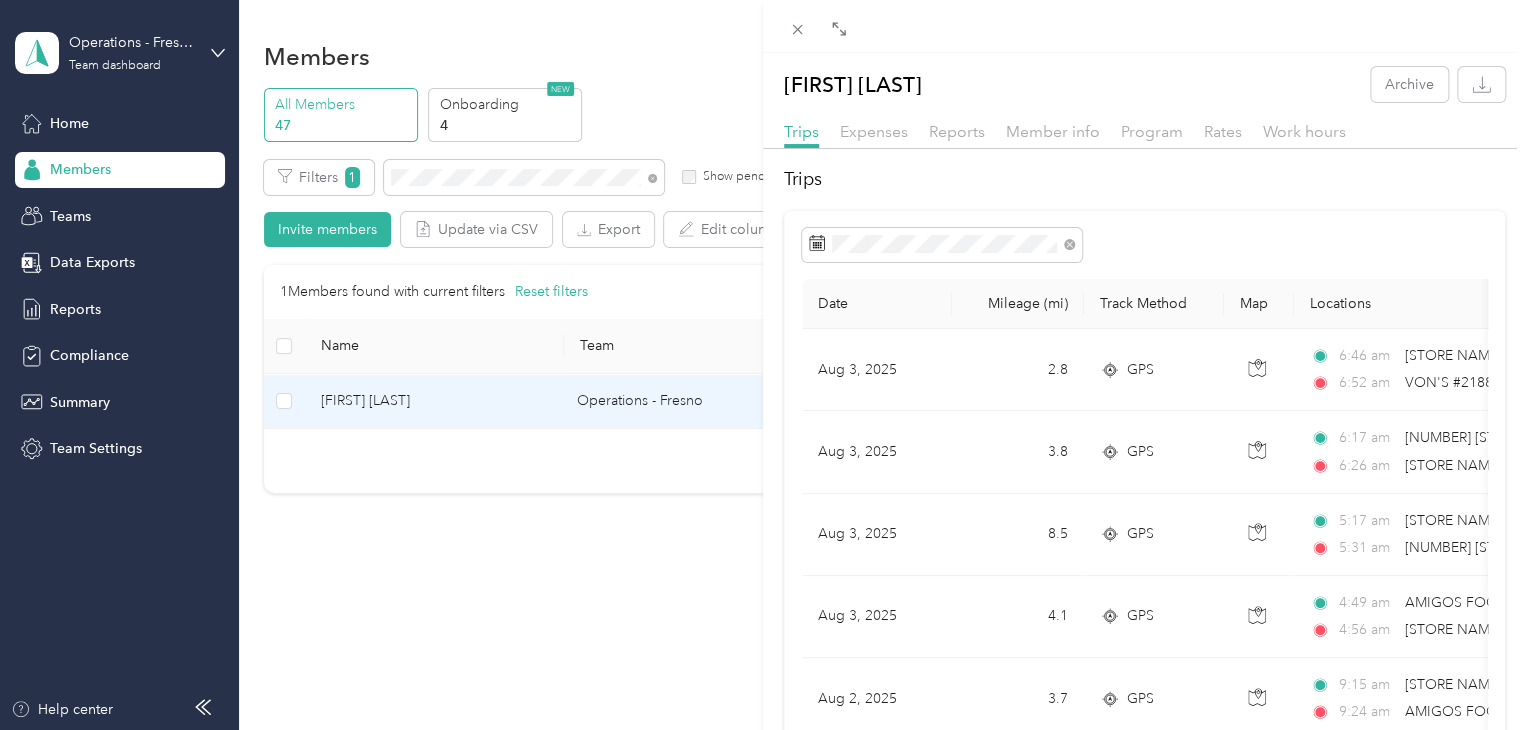 click on "[NAME]" at bounding box center (763, 365) 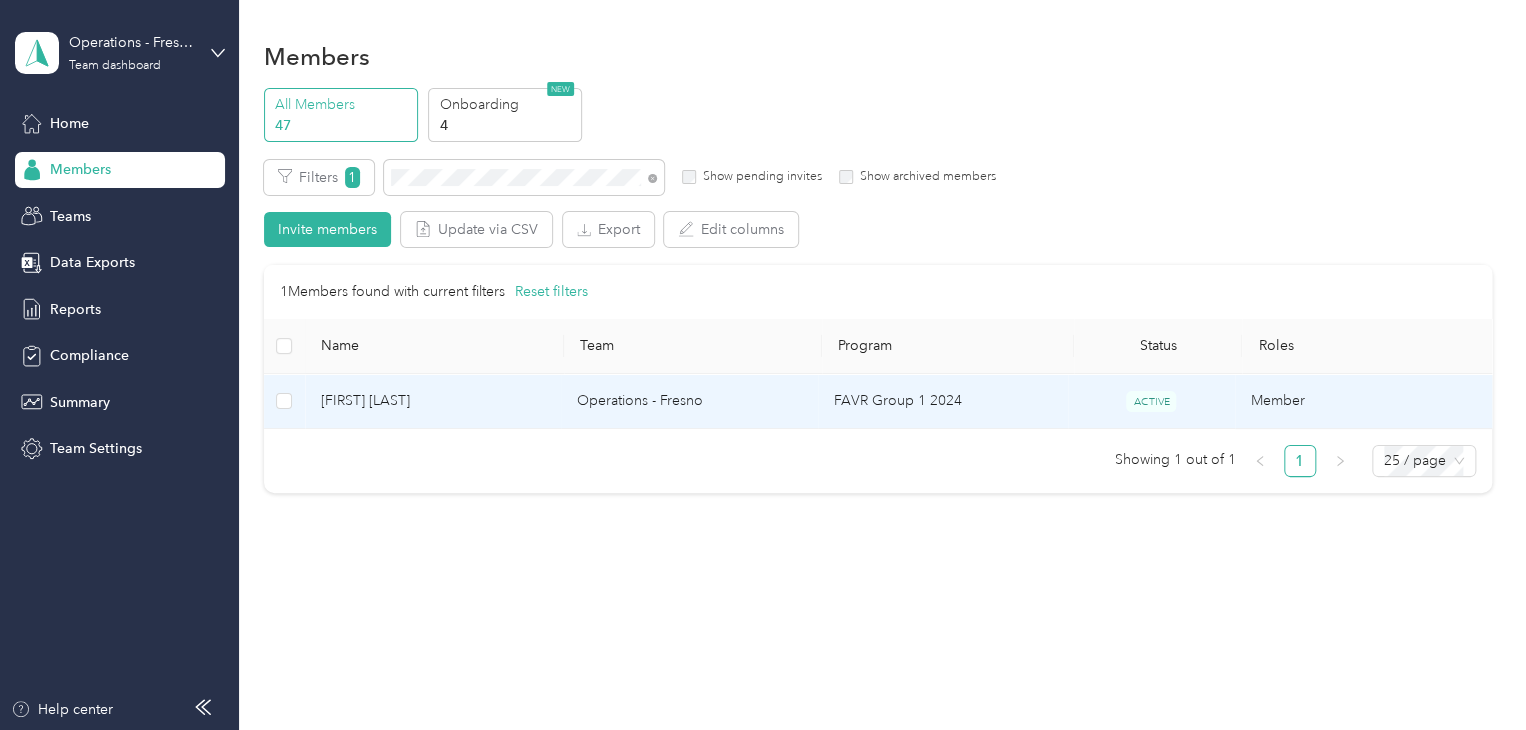 click on "[FIRST] [LAST]" at bounding box center (433, 401) 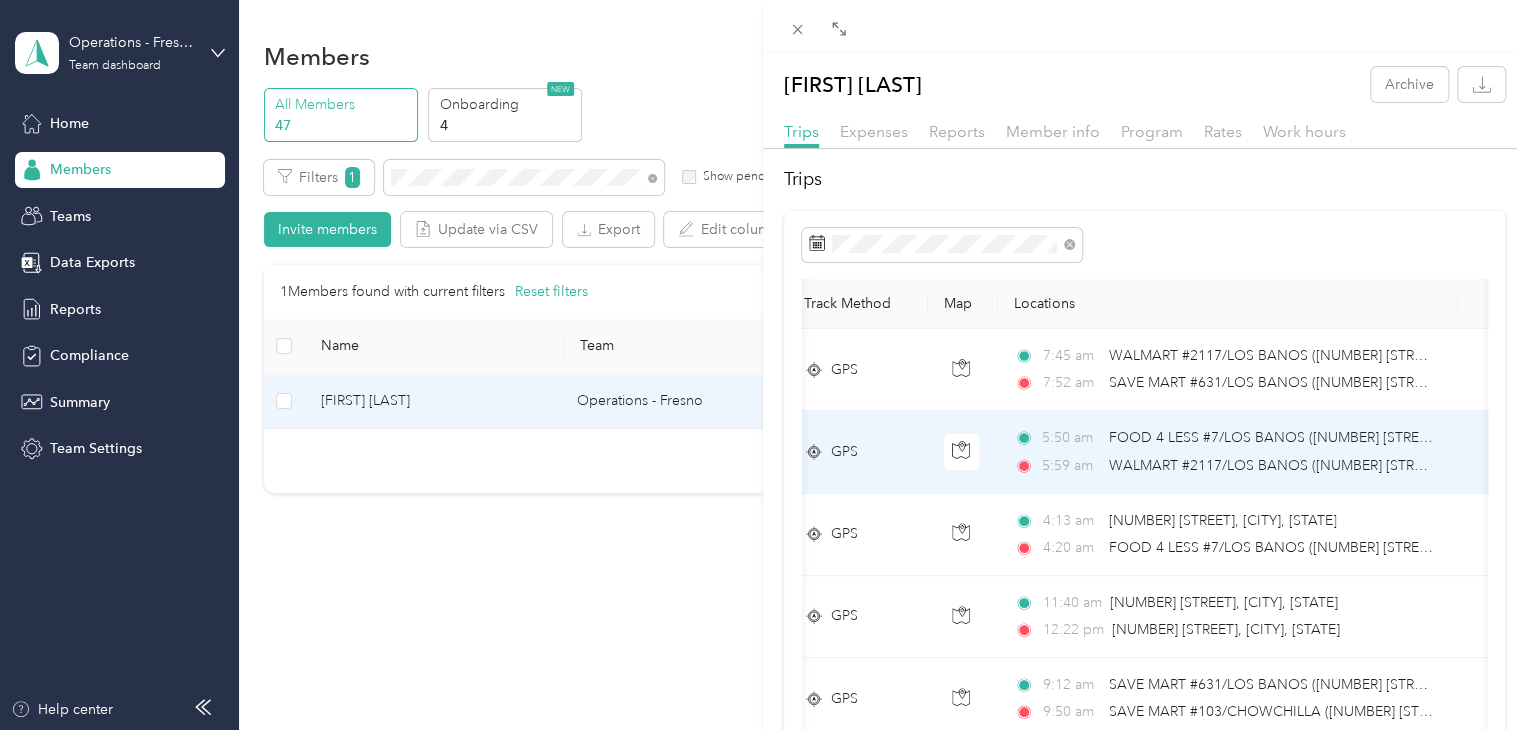 scroll, scrollTop: 0, scrollLeft: 0, axis: both 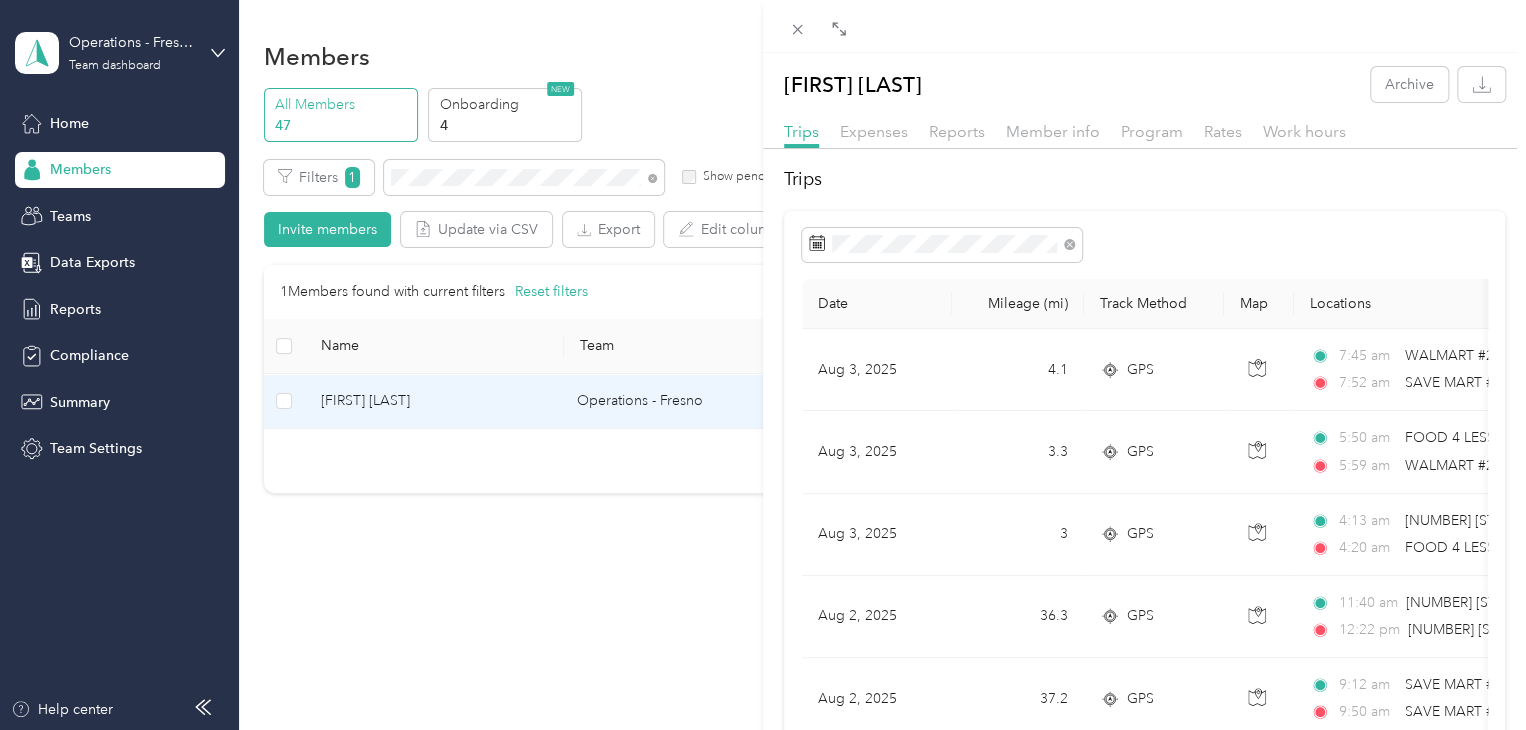 click on "WALMART #2117/LOS BANOS ([NUMBER] [STREET], [CITY], [STATE]) 7:52 am SAVE MART #631/LOS BANOS ([NUMBER] [STREET], [CITY], [STATE]) $1.13 Donaghy Sales Aug 3, 2025 3.3 GPS 5:50 am FOOD 4 LESS #7/LOS BANOS ([NUMBER] [STREET], [CITY], [STATE]) 5:59 am WALMART #2117/LOS BANOS ([NUMBER] [STREET], [CITY], [STATE]) $0.91 Donaghy Sales Aug 3, 2025 3 GPS 4:13 am [NUMBER] [STREET], [CITY], [STATE] 4:20 am FOOD 4 LESS #7/LOS BANOS ([NUMBER] [STREET], [CITY], [STATE]) $0.83 Donaghy Sales Aug 2, 2025 36.3 GPS 11:40 am [NUMBER] [STREET], [CITY], [STATE] 12:22 pm [NUMBER] [STREET], [CITY], [STATE] $10.03 Donaghy Sales Aug 2, 2025 37.2 GPS 9:12 am SAVE MART #631/LOS BANOS ([NUMBER] [STREET], [CITY], [STATE]) 9:50 am SAVE MART #103/CHOWCHILLA ([NUMBER] [STREET], [CITY], [STATE]) $10.27 Donaghy Sales Aug 2, 2025 4.3 GPS 3" at bounding box center [763, 365] 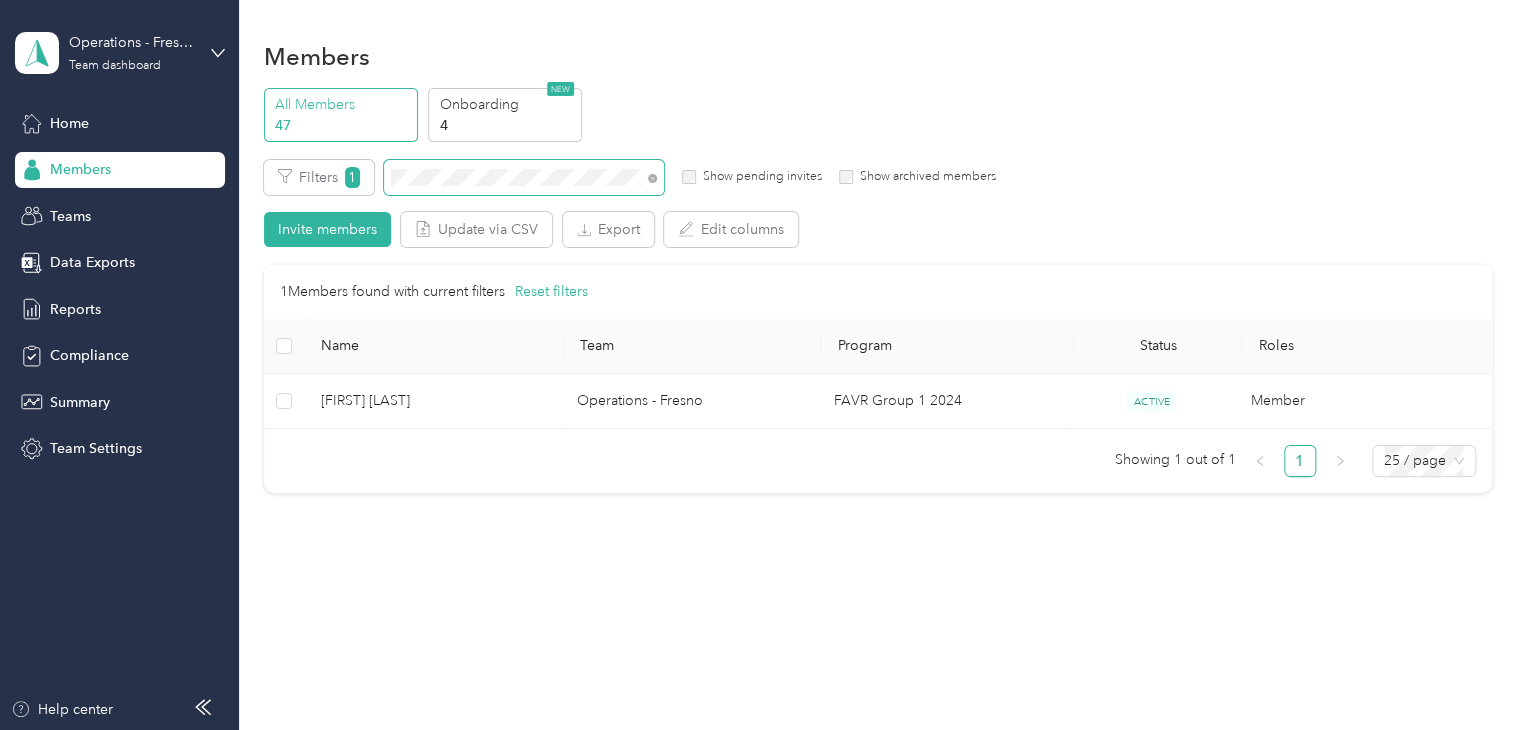 click at bounding box center (524, 177) 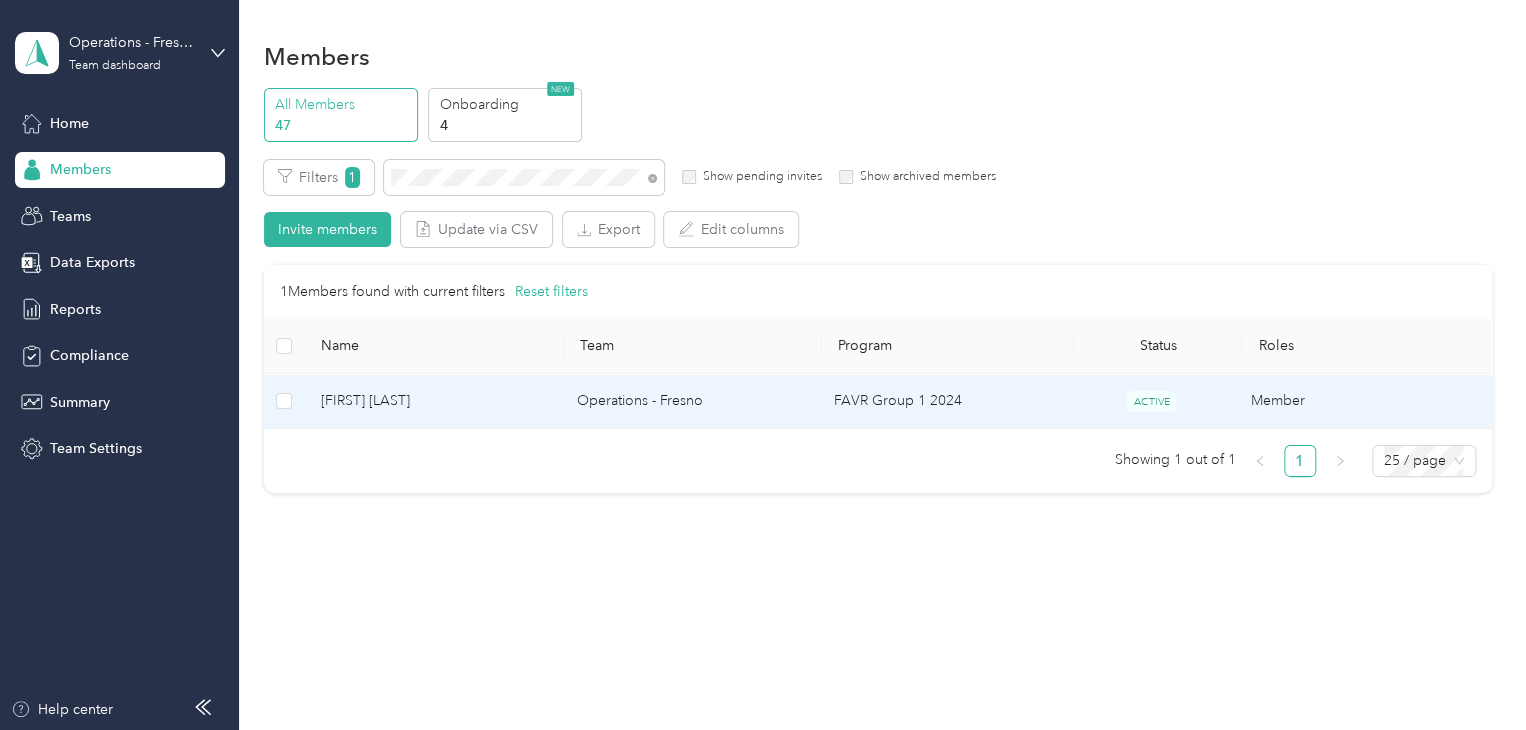 click on "[FIRST] [LAST]" at bounding box center (433, 401) 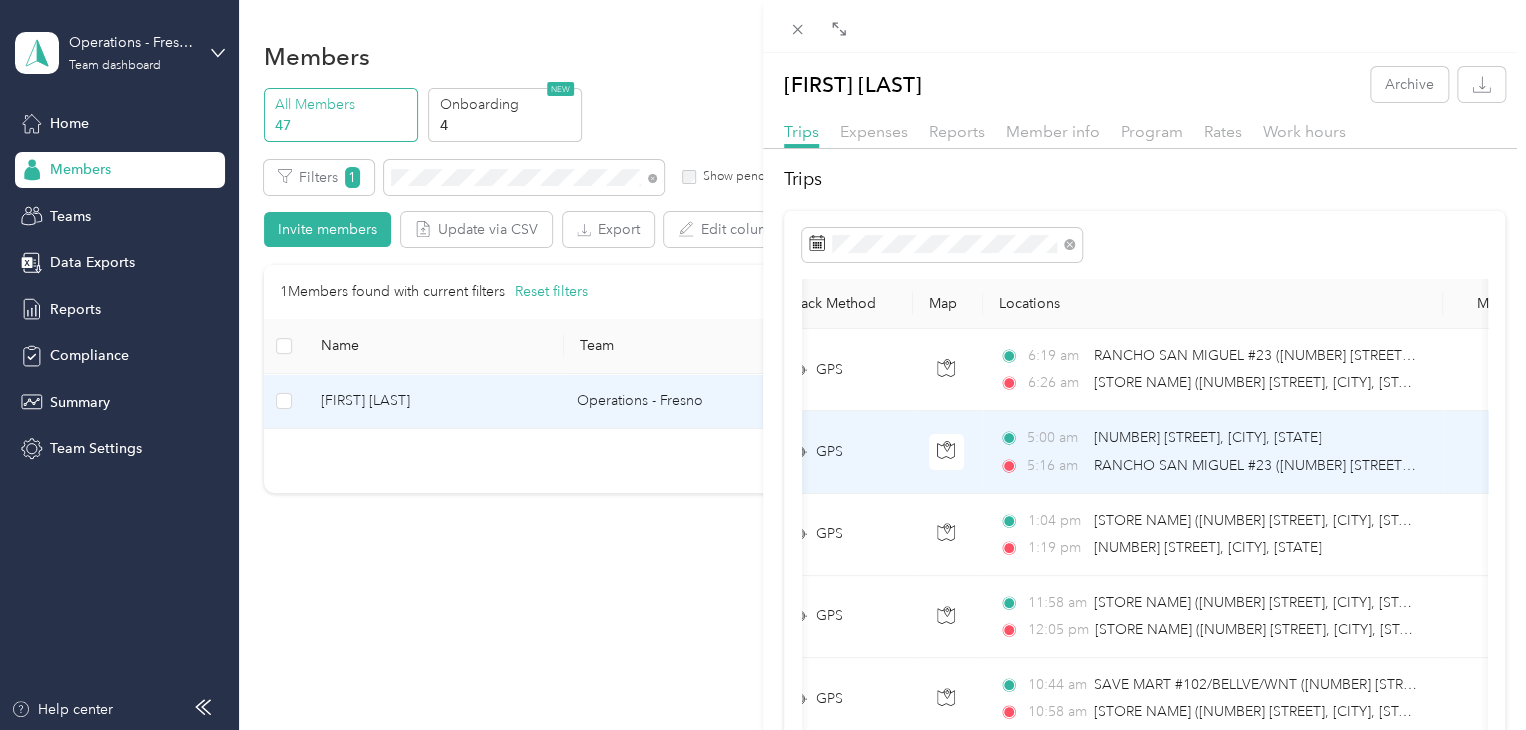 scroll, scrollTop: 0, scrollLeft: 0, axis: both 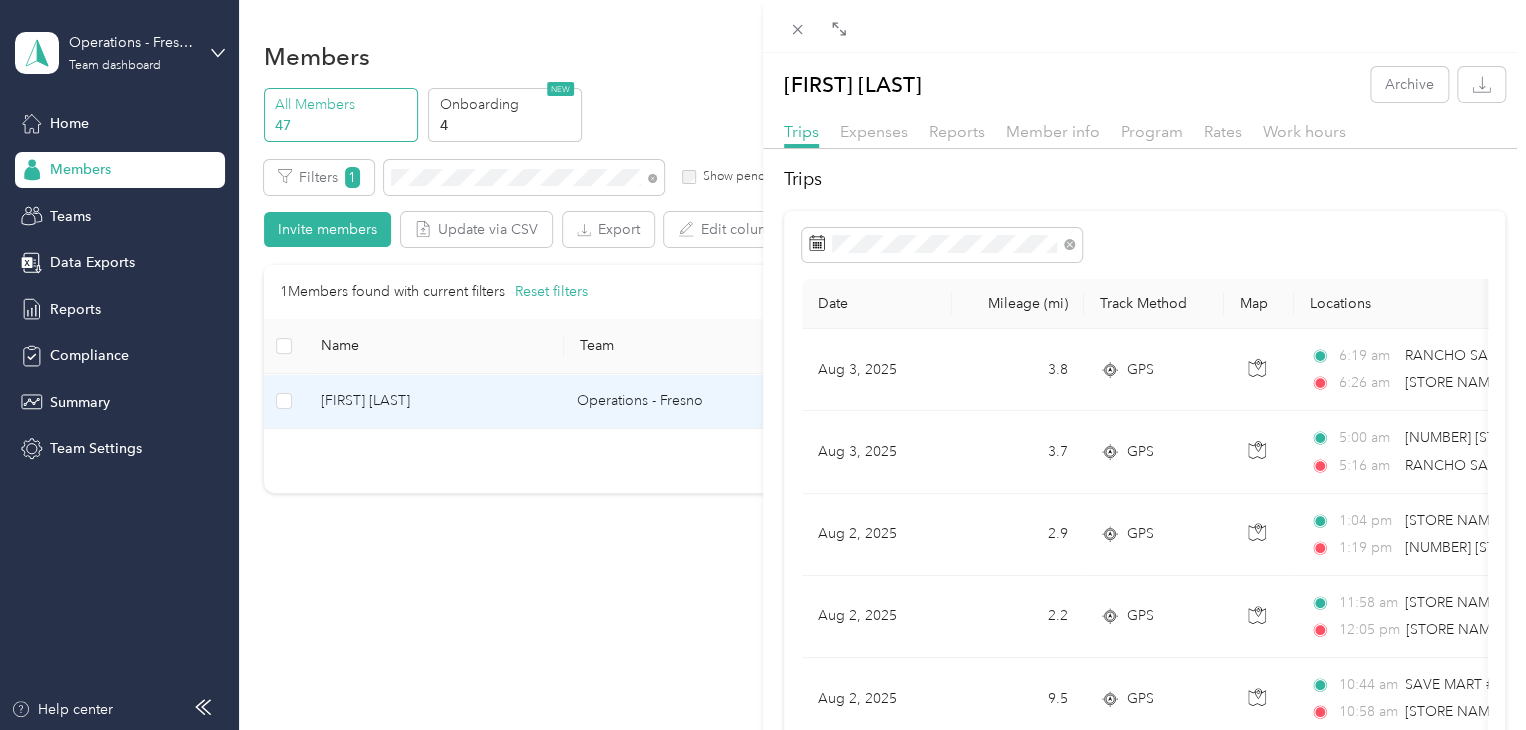 click on "[NAME]" at bounding box center [763, 365] 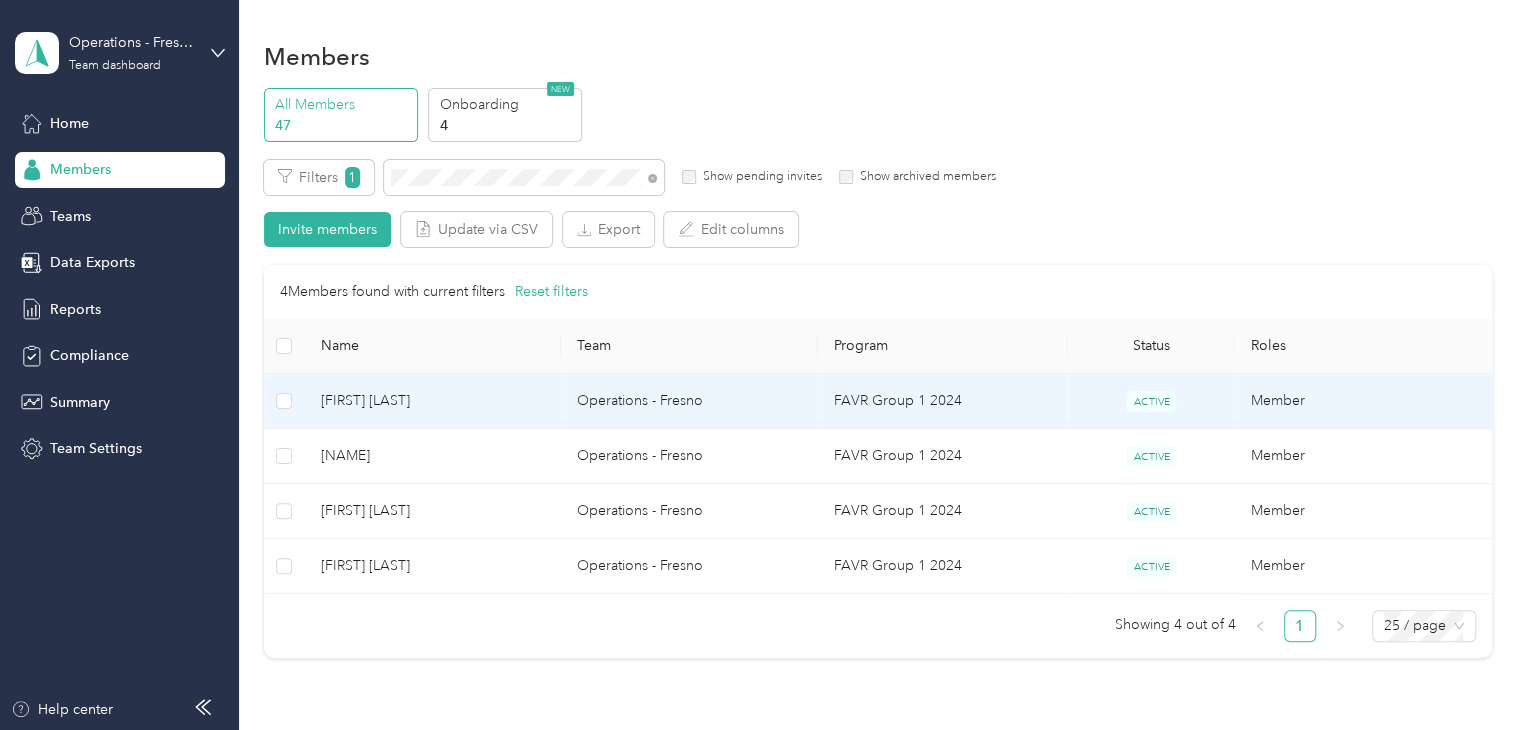 click on "[FIRST] [LAST]" at bounding box center (433, 401) 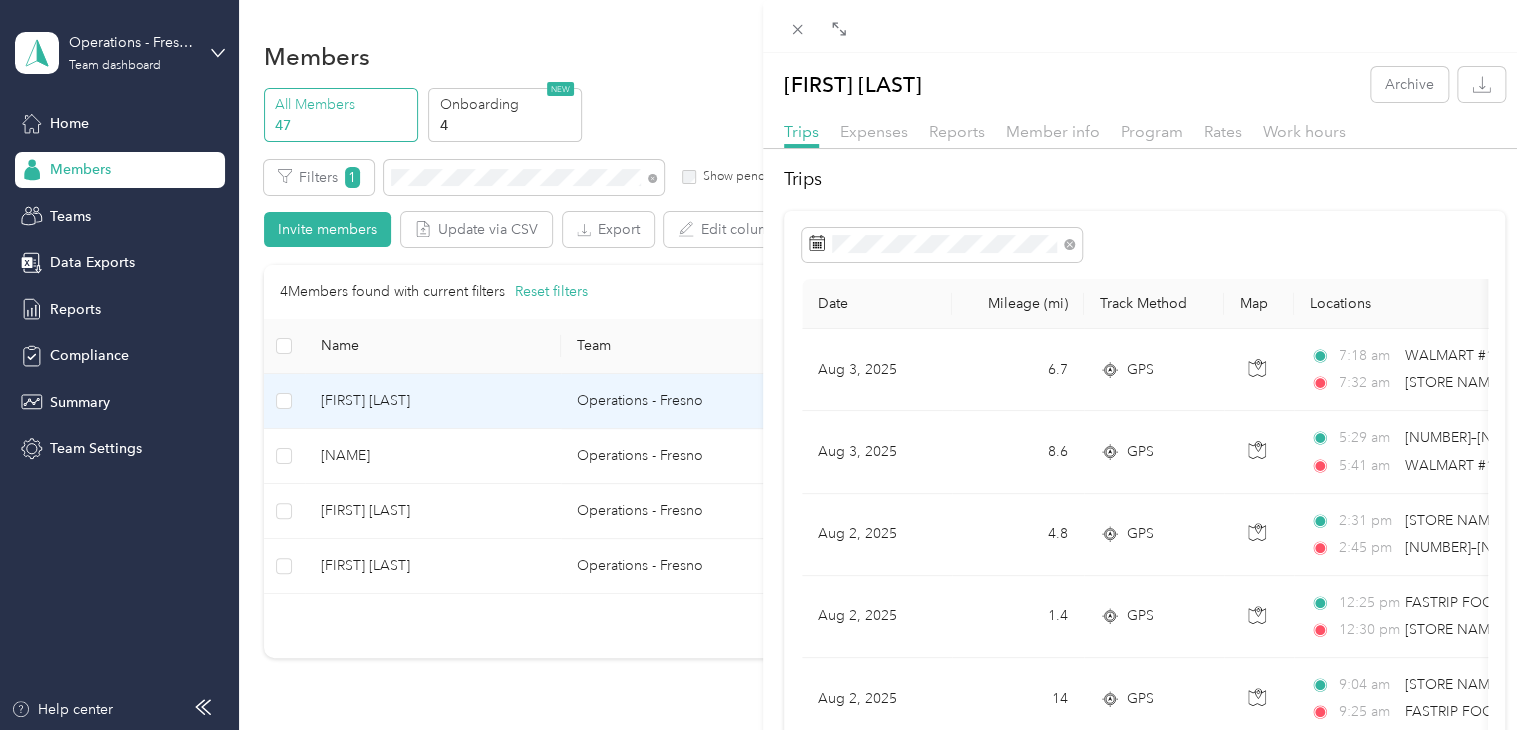 click on "WALMART #1882 (2) ([NUMBER] [STREET], [CITY], [STATE]) 7:32 am SAVE MART #654 (2) ([NUMBER] [STREET], [CITY], [STATE]) $1.85 Donaghy Sales Aug 3, 2025 8.6 GPS 5:29 am [NUMBER]–[NUMBER] [STREET], [CITY], [STATE] 5:41 am WALMART #1882 (2) ([NUMBER] [STREET], [CITY], [STATE]) $2.38 Donaghy Sales Aug 2, 2025 4.8 GPS 2:31 pm WALMART SUPERCENTER 4238 ([NUMBER] [STREET], [CITY], [STATE]) 2:45 pm [NUMBER]–[NUMBER] [STREET], [CITY], [STATE] $1.33 Donaghy Sales Aug 2, 2025 1.4 GPS 12:25 pm FASTRIP FOOD #922 (2) ([NUMBER] [STREET], [CITY], [STATE]) 12:30 pm WALMART SUPERCENTER 4238 ([NUMBER] [STREET], [CITY], [STATE]) $0.39 Donaghy Sales Aug 2, 2025 14 GPS 9:04 am SAVE MART #27 (2) ([NUMBER] [STREET], [CITY], [STATE]) 9:25 am FASTRIP FOOD #922 (2) ([NUMBER] [STREET], [CITY], [STATE]) $3.87 Donaghy Sales Aug 2, 2025 13.2 GPS 7:23 am 7:40 am $3.65 Donaghy Sales Aug 2, 2025" at bounding box center (763, 365) 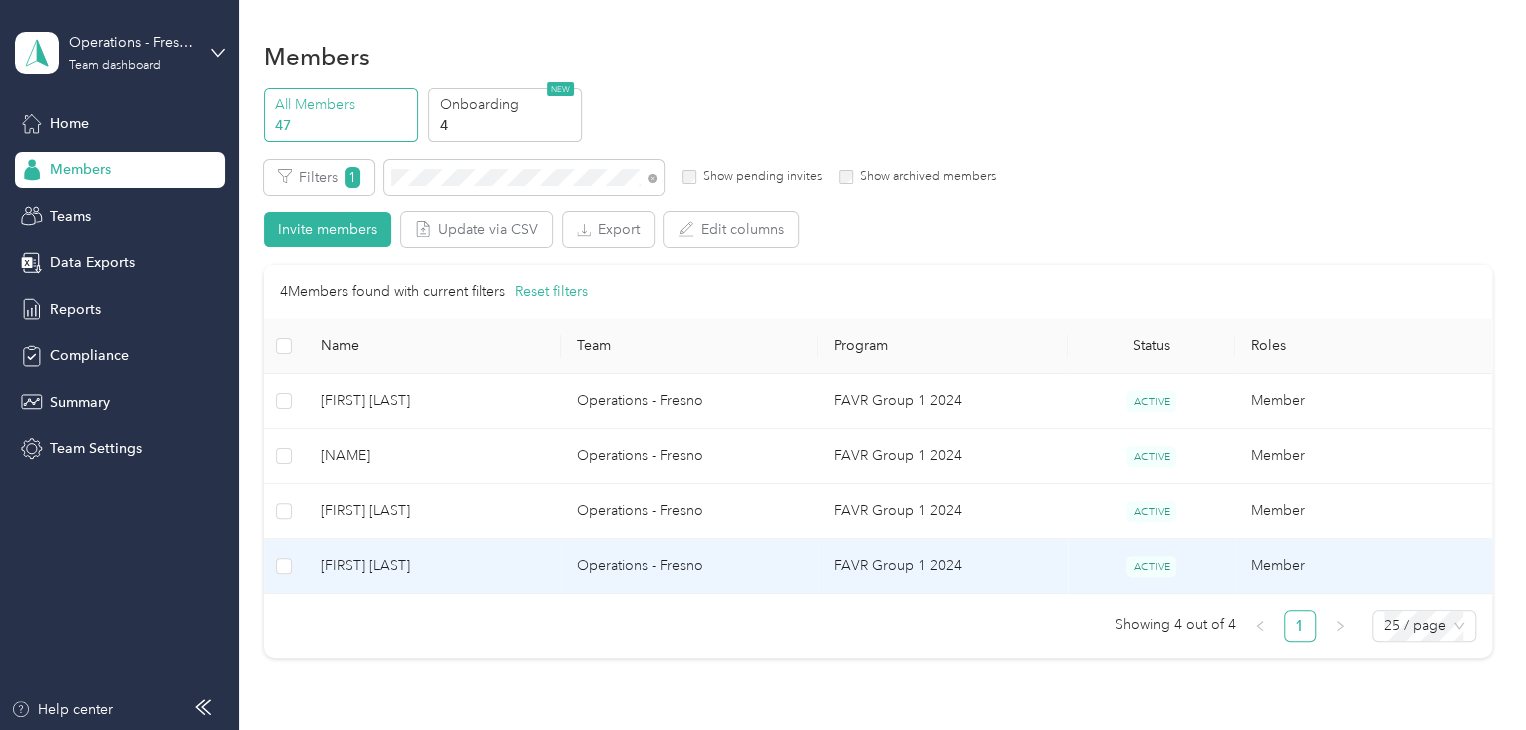 click on "[FIRST] [LAST]" at bounding box center [433, 566] 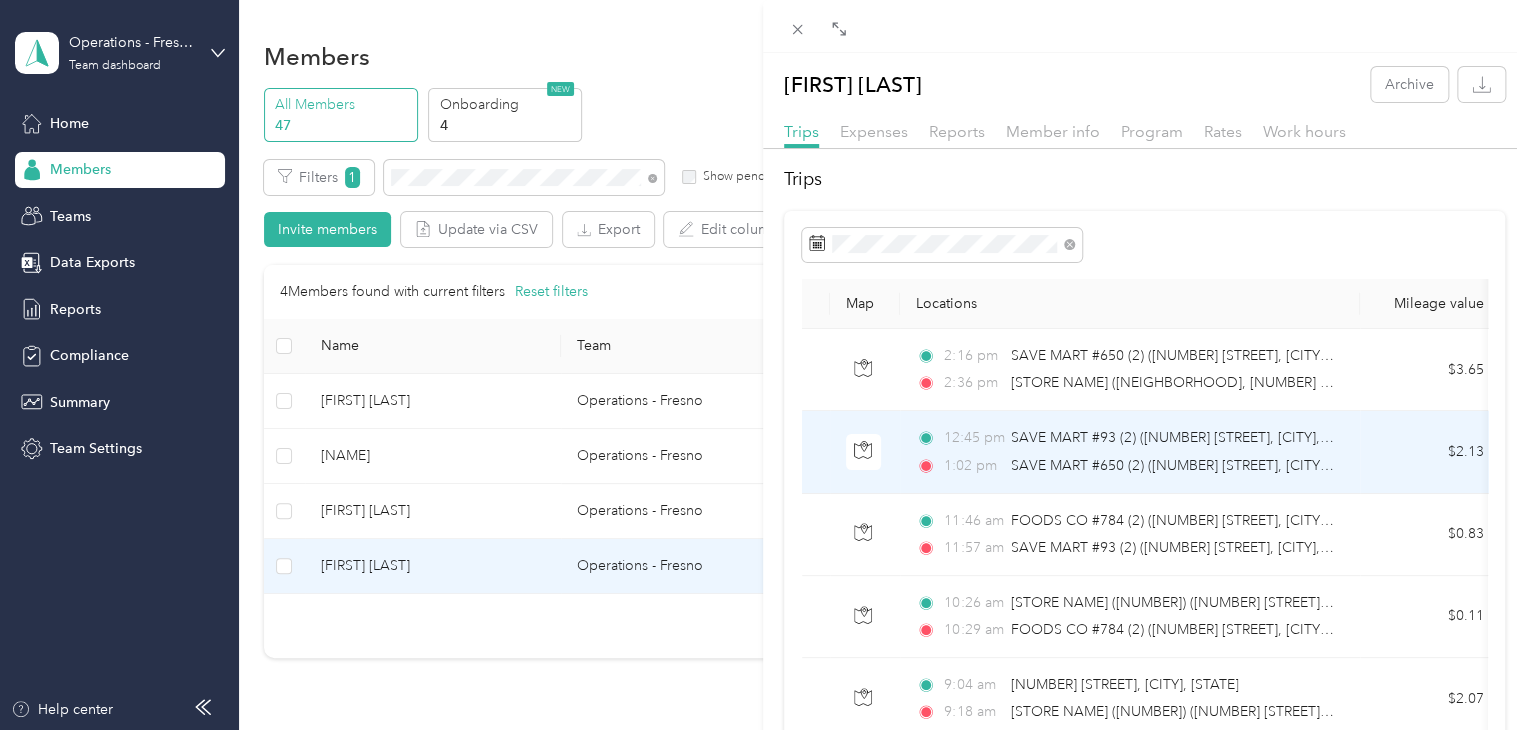 scroll, scrollTop: 0, scrollLeft: 0, axis: both 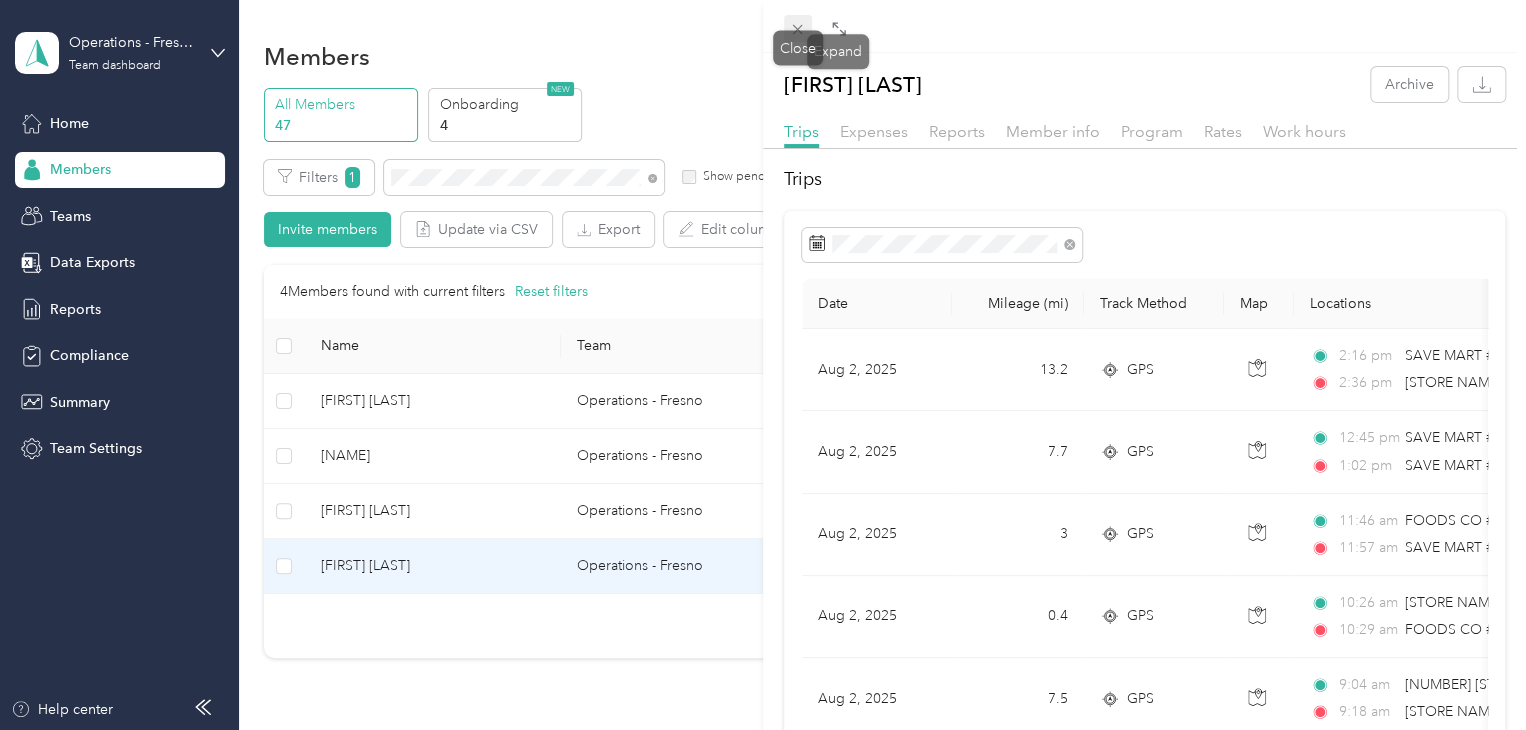 click 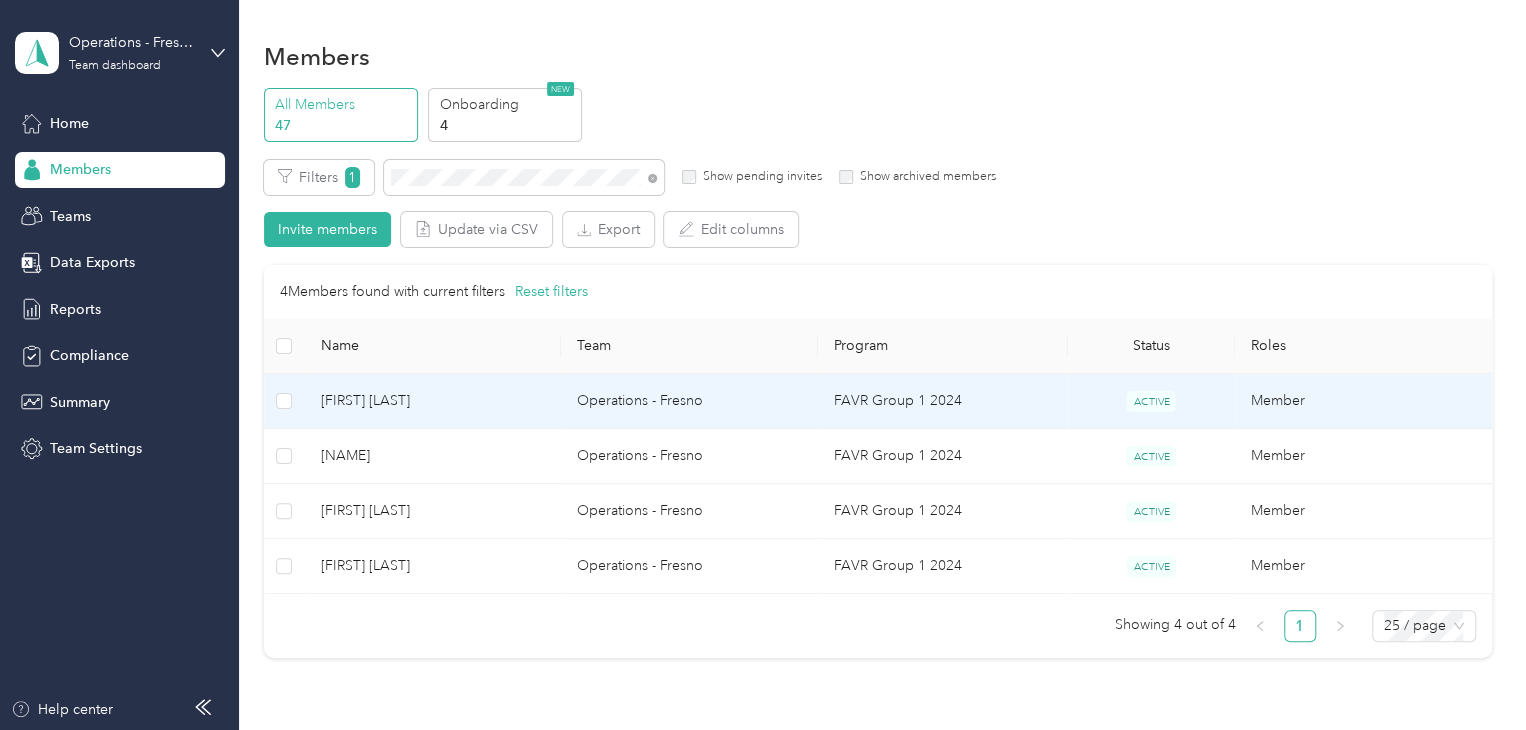 click on "[FIRST] [LAST]" at bounding box center (433, 401) 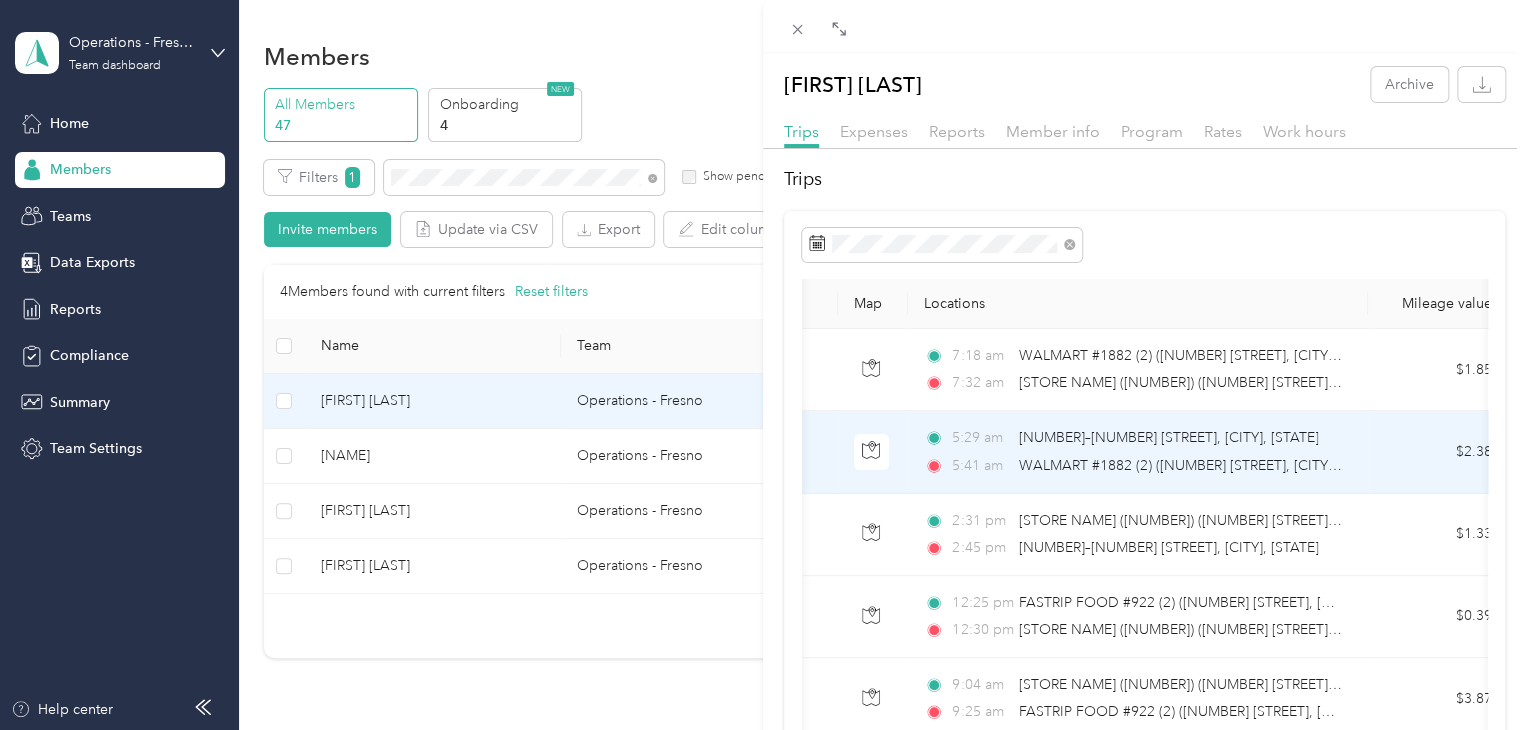 scroll, scrollTop: 0, scrollLeft: 0, axis: both 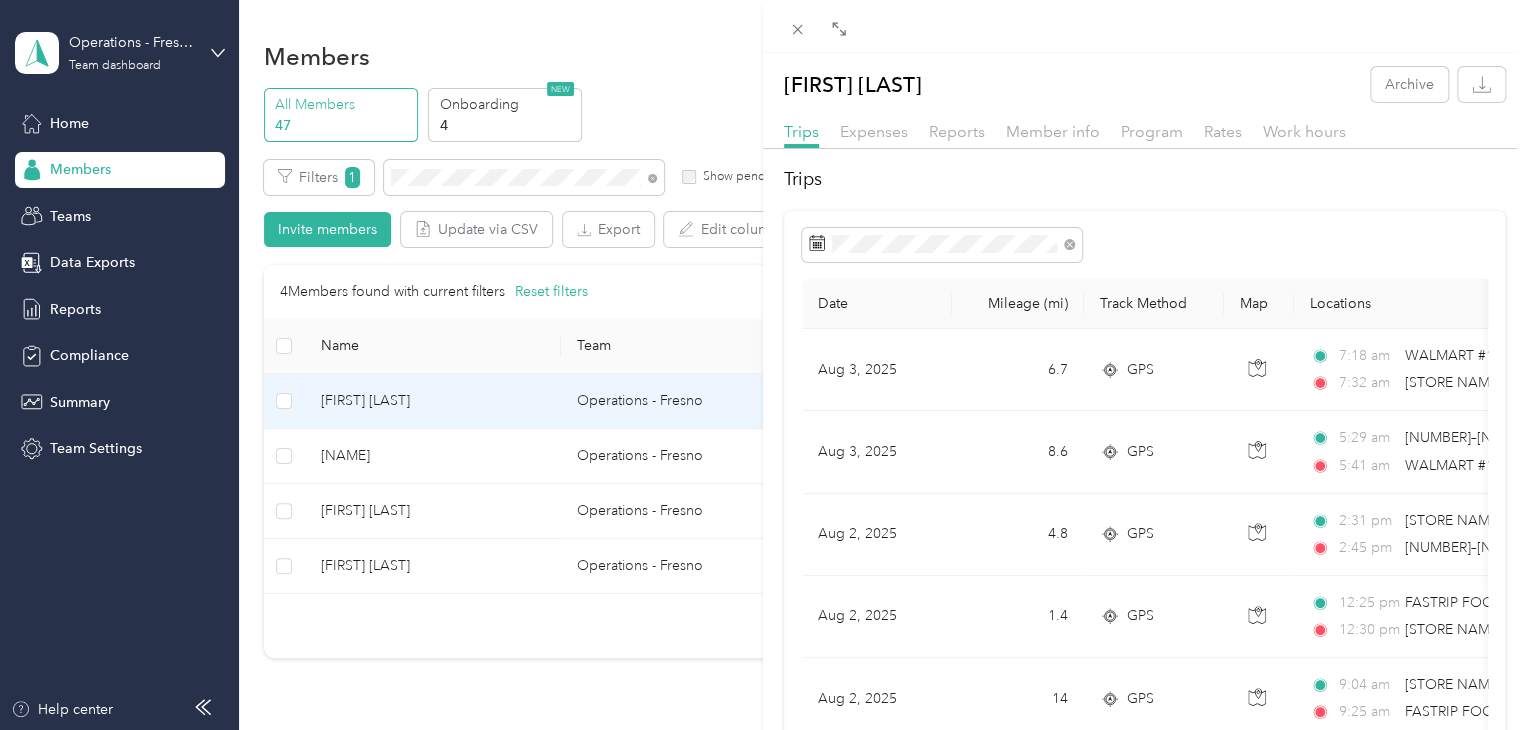 click on "WALMART #1882 (2) ([NUMBER] [STREET], [CITY], [STATE]) 7:32 am SAVE MART #654 (2) ([NUMBER] [STREET], [CITY], [STATE]) $1.85 Donaghy Sales Aug 3, 2025 8.6 GPS 5:29 am [NUMBER]–[NUMBER] [STREET], [CITY], [STATE] 5:41 am WALMART #1882 (2) ([NUMBER] [STREET], [CITY], [STATE]) $2.38 Donaghy Sales Aug 2, 2025 4.8 GPS 2:31 pm WALMART SUPERCENTER 4238 ([NUMBER] [STREET], [CITY], [STATE]) 2:45 pm [NUMBER]–[NUMBER] [STREET], [CITY], [STATE] $1.33 Donaghy Sales Aug 2, 2025 1.4 GPS 12:25 pm FASTRIP FOOD #922 (2) ([NUMBER] [STREET], [CITY], [STATE]) 12:30 pm WALMART SUPERCENTER 4238 ([NUMBER] [STREET], [CITY], [STATE]) $0.39 Donaghy Sales Aug 2, 2025 14 GPS 9:04 am SAVE MART #27 (2) ([NUMBER] [STREET], [CITY], [STATE]) 9:25 am FASTRIP FOOD #922 (2) ([NUMBER] [STREET], [CITY], [STATE]) $3.87 Donaghy Sales Aug 2, 2025 13.2 GPS 7:23 am 7:40 am $3.65 Donaghy Sales Aug 2, 2025" at bounding box center [763, 365] 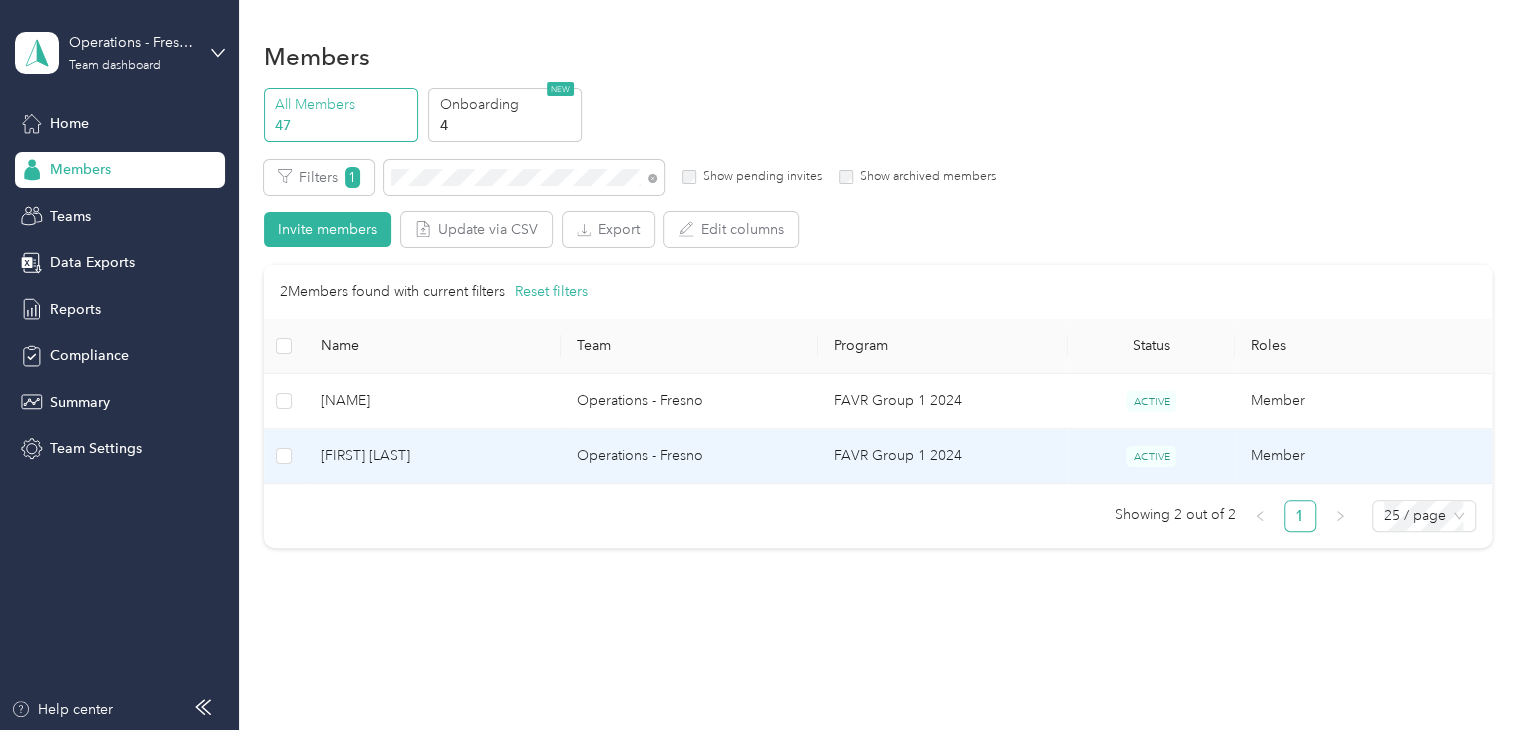 click on "[FIRST] [LAST]" at bounding box center [433, 456] 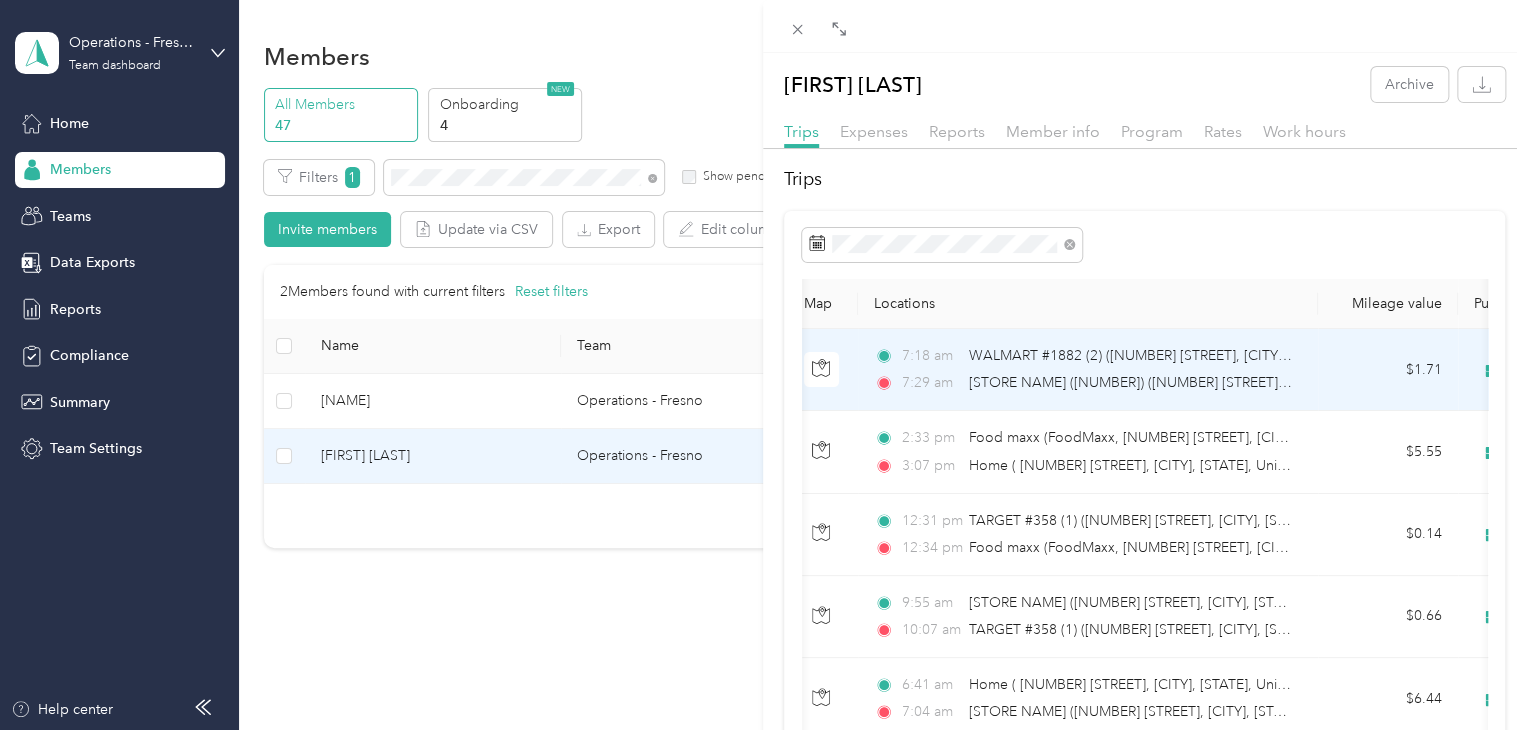 scroll, scrollTop: 0, scrollLeft: 0, axis: both 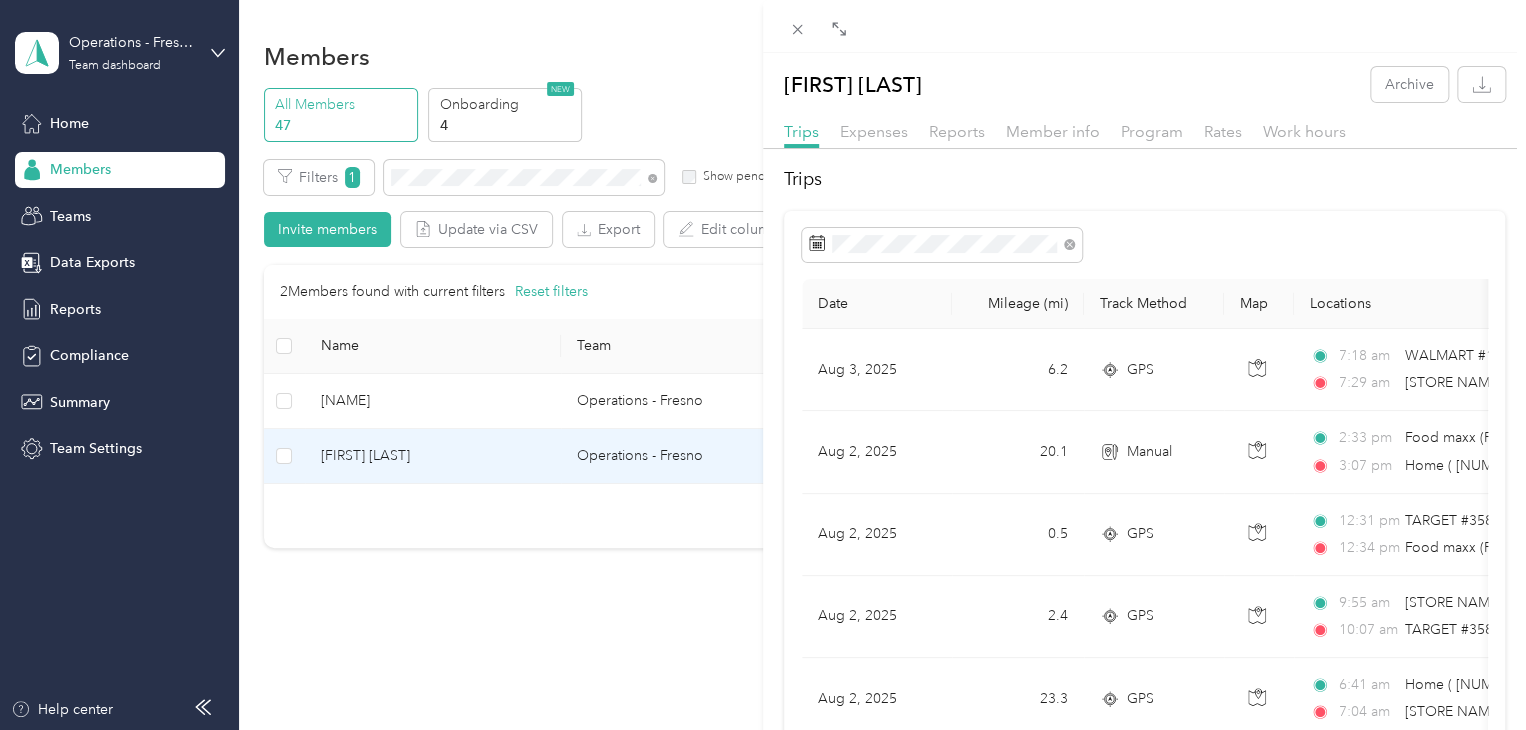 click on "[NAME]" at bounding box center (763, 365) 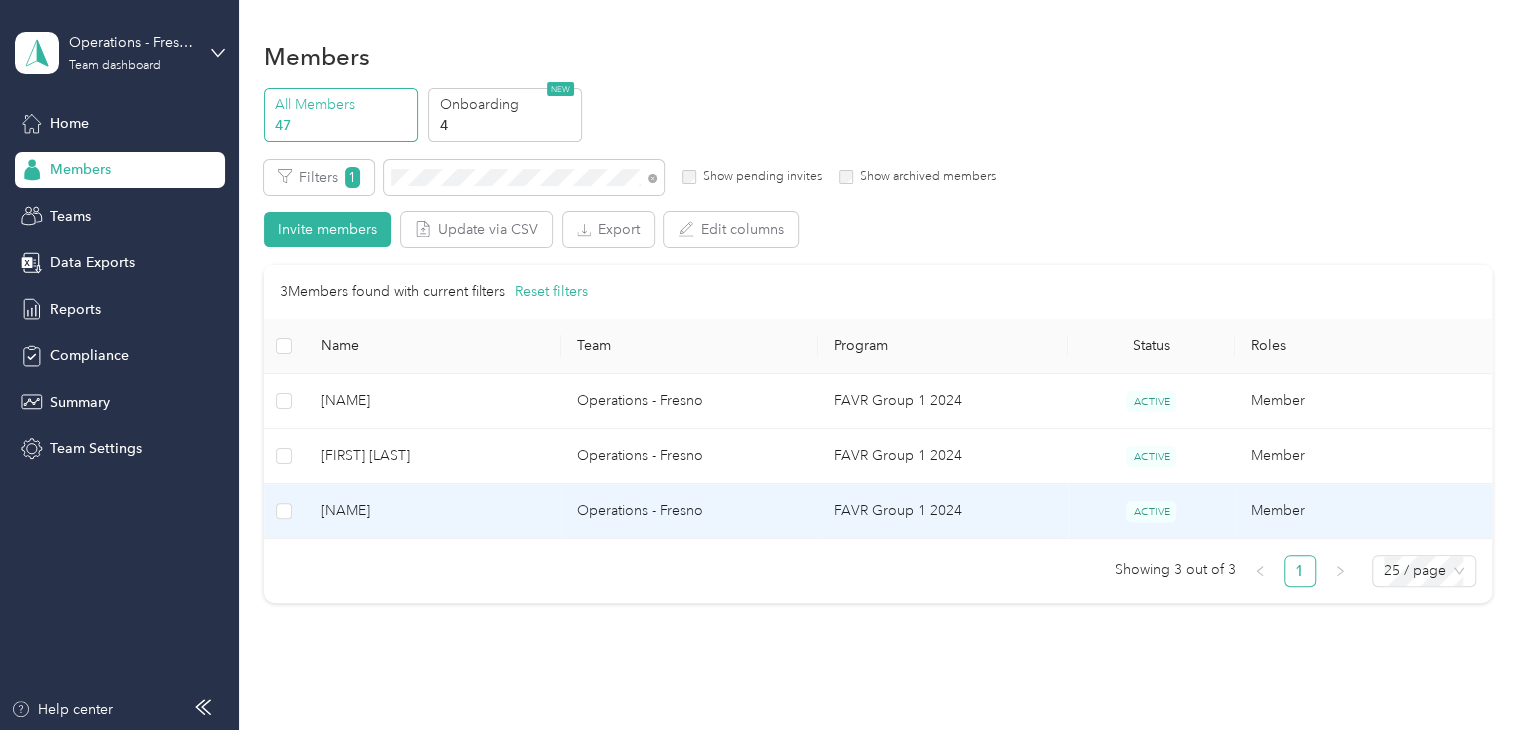 click on "[NAME]" at bounding box center [433, 511] 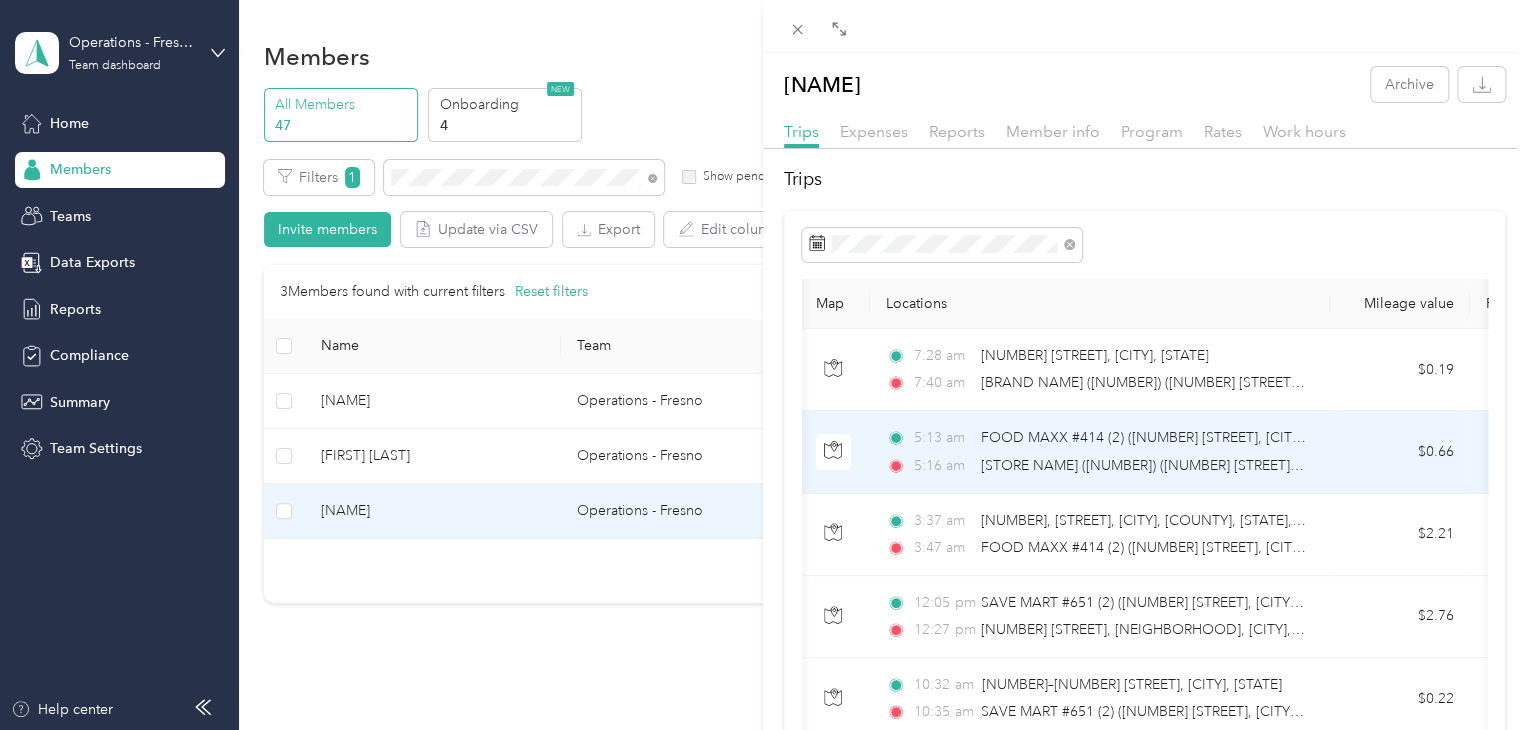 scroll, scrollTop: 0, scrollLeft: 0, axis: both 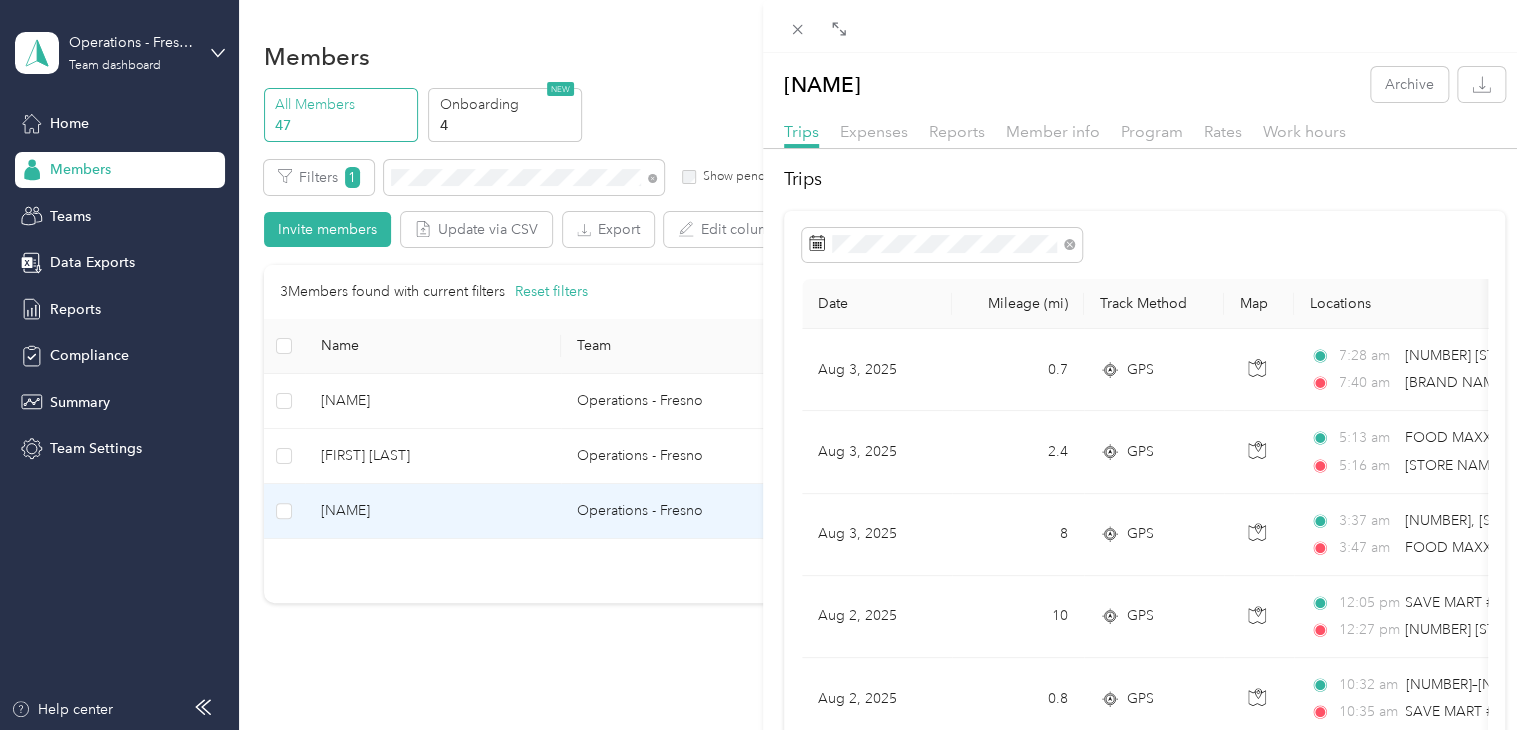 click on "TOTAL WINE & MORE (2) ([NUMBER] [STREET], [CITY], [STATE]) $0.19 Donaghy Sales Aug 3, 2025 5:13 am FOOD MAXX #414 (2) ([NUMBER] [STREET], [CITY], [STATE]) 5:16 am WALMART STORES #2985 (2) ([NUMBER] [STREET], [CITY], [STATE]) $0.66 Donaghy Sales Aug 3, 2025 8 GPS 3:37 am [NUMBER], [STREET], [CITY], [STATE], [STATE] County, [STATE], [POSTAL_CODE], USA 3:47 am FOOD MAXX #414 (2) ([NUMBER] [STREET], [CITY], [STATE]) $2.21 Donaghy Sales Aug 2, 2025 10 GPS 12:05 pm SAVE MART #651 (2) ([NUMBER] [STREET], [CITY], [STATE]) 12:27 pm [NUMBER] [STREET], [CITY], [STATE] $2.76 Donaghy Sales Aug 2, 2025 0.8 GPS 10:32 am [NUMBER]–[NUMBER] [STREET], [CITY], [STATE] 10:35 am SAVE MART #651 (2) ([NUMBER] [STREET], [CITY], [STATE]) $0.22 Donaghy Sales Aug 2, 2025 2.1 GPS 9:17 am 9:25 am $0.58 Donaghy Sales Aug 2, 2025 0.7" at bounding box center [763, 365] 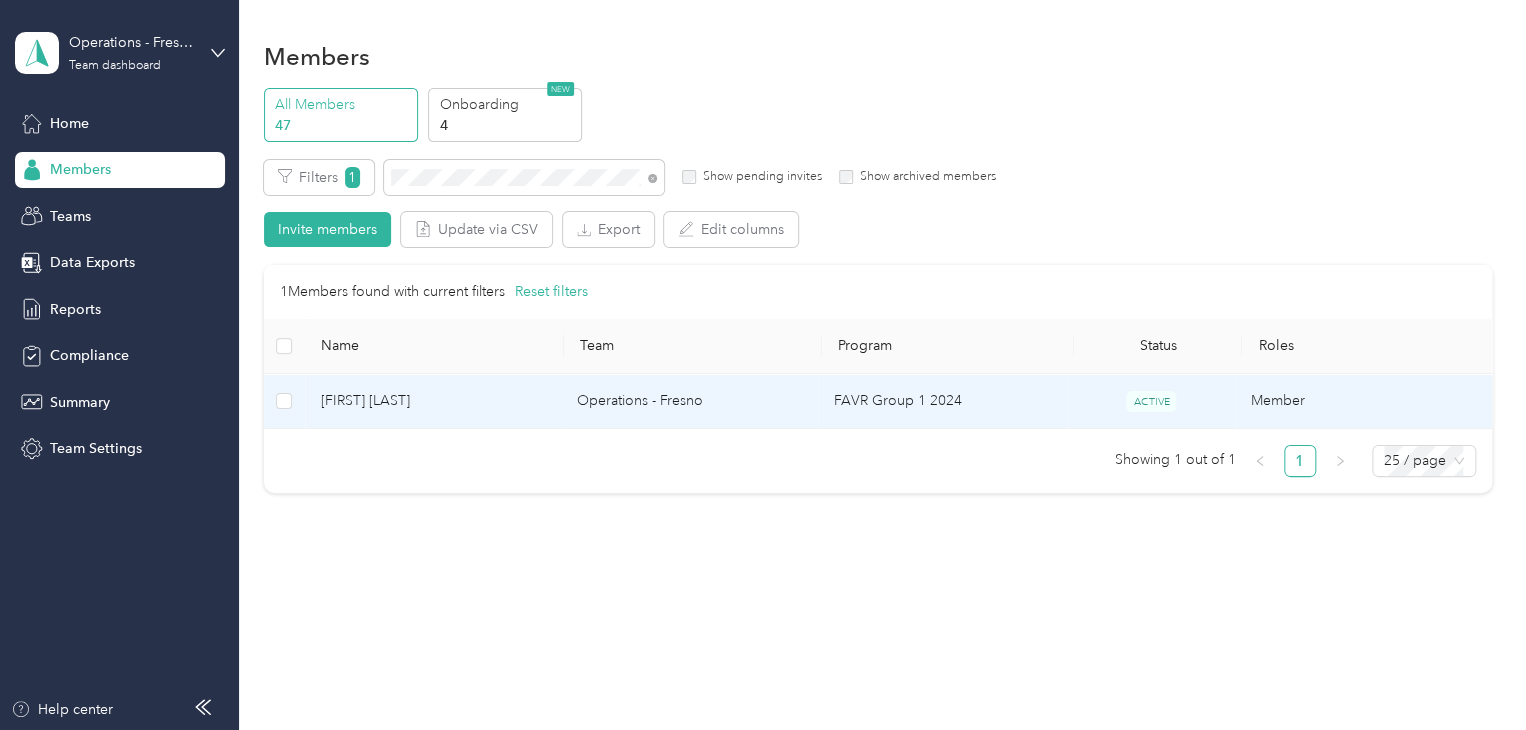 click on "[FIRST] [LAST]" at bounding box center (433, 401) 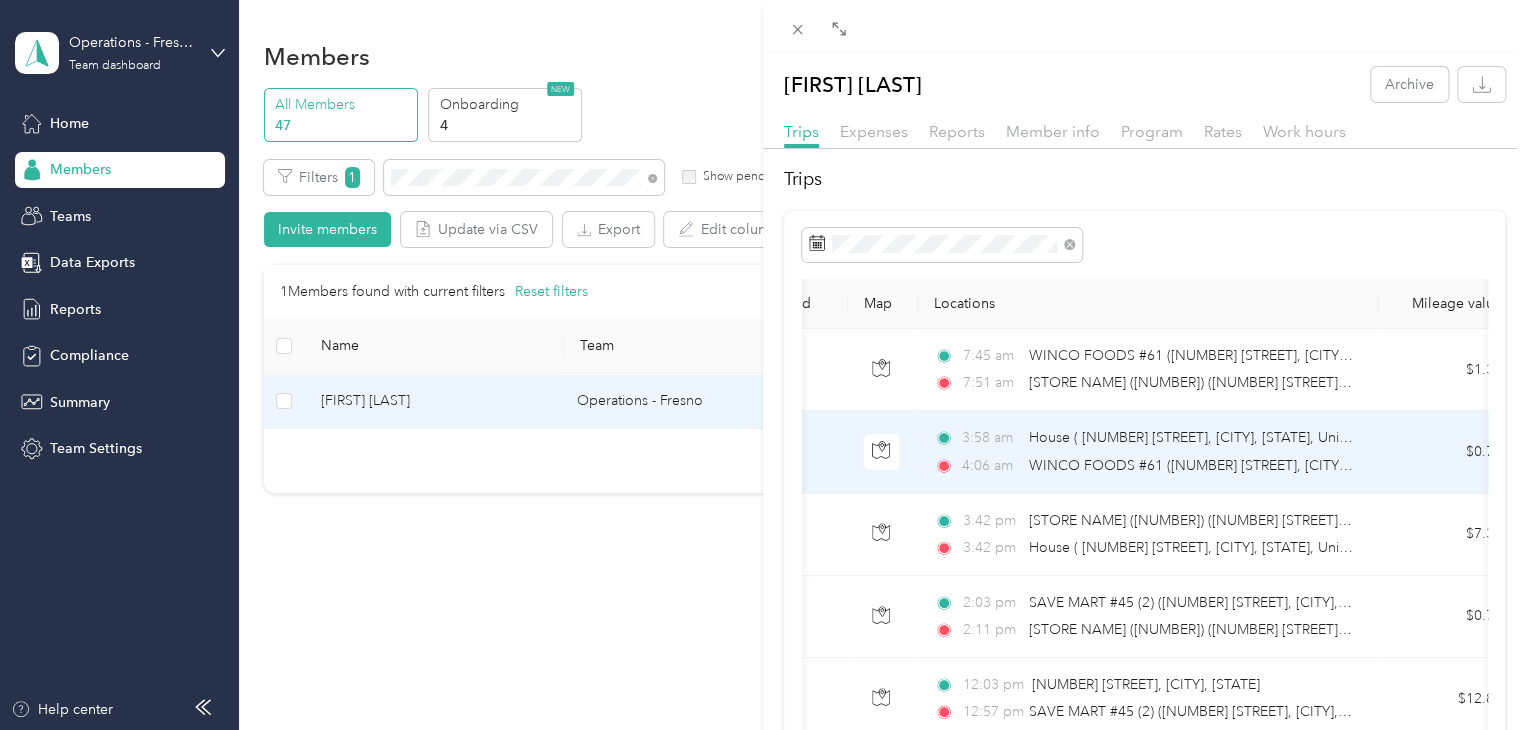 scroll, scrollTop: 0, scrollLeft: 0, axis: both 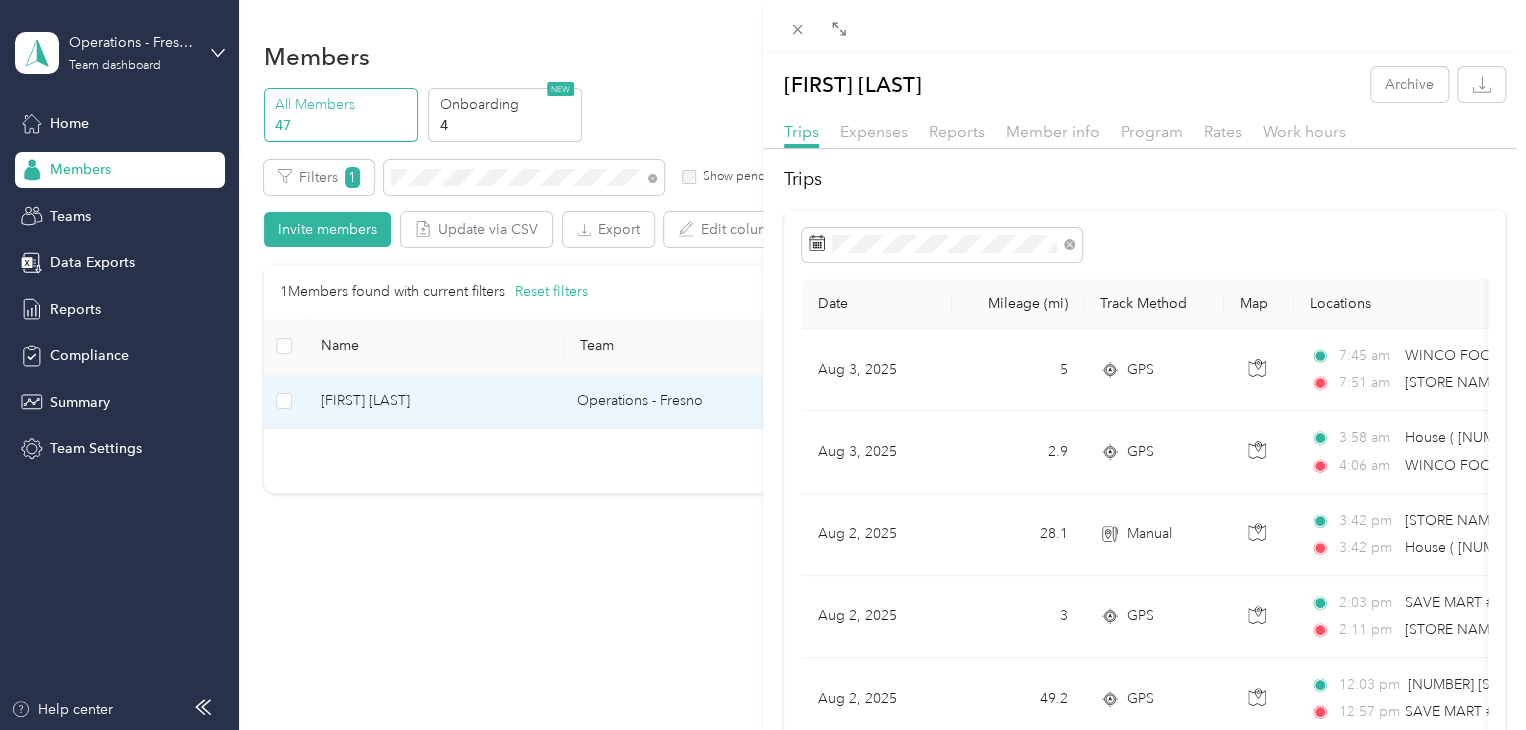 click on "[NAME]" at bounding box center (763, 365) 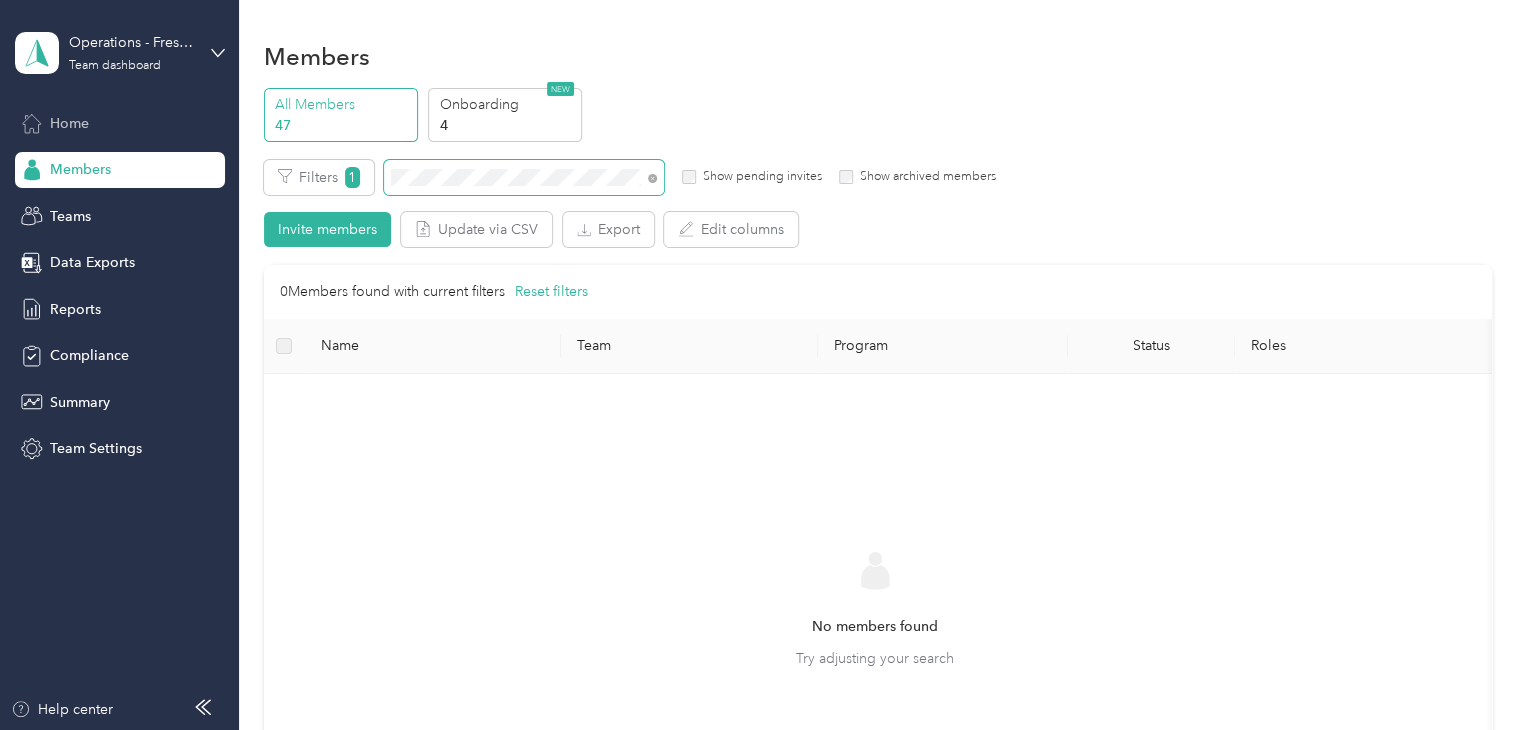 click on "Members All Members 47 Onboarding 4 NEW Edit role Edit team Export Selected  0  of  0   members Cancel Filters 1 Show pending invites Show archived members Invite members Update via CSV Export Edit columns 0  Members found with current filters Reset filters Name Team Program Status Roles             No members found Try adjusting your search" at bounding box center (758, 365) 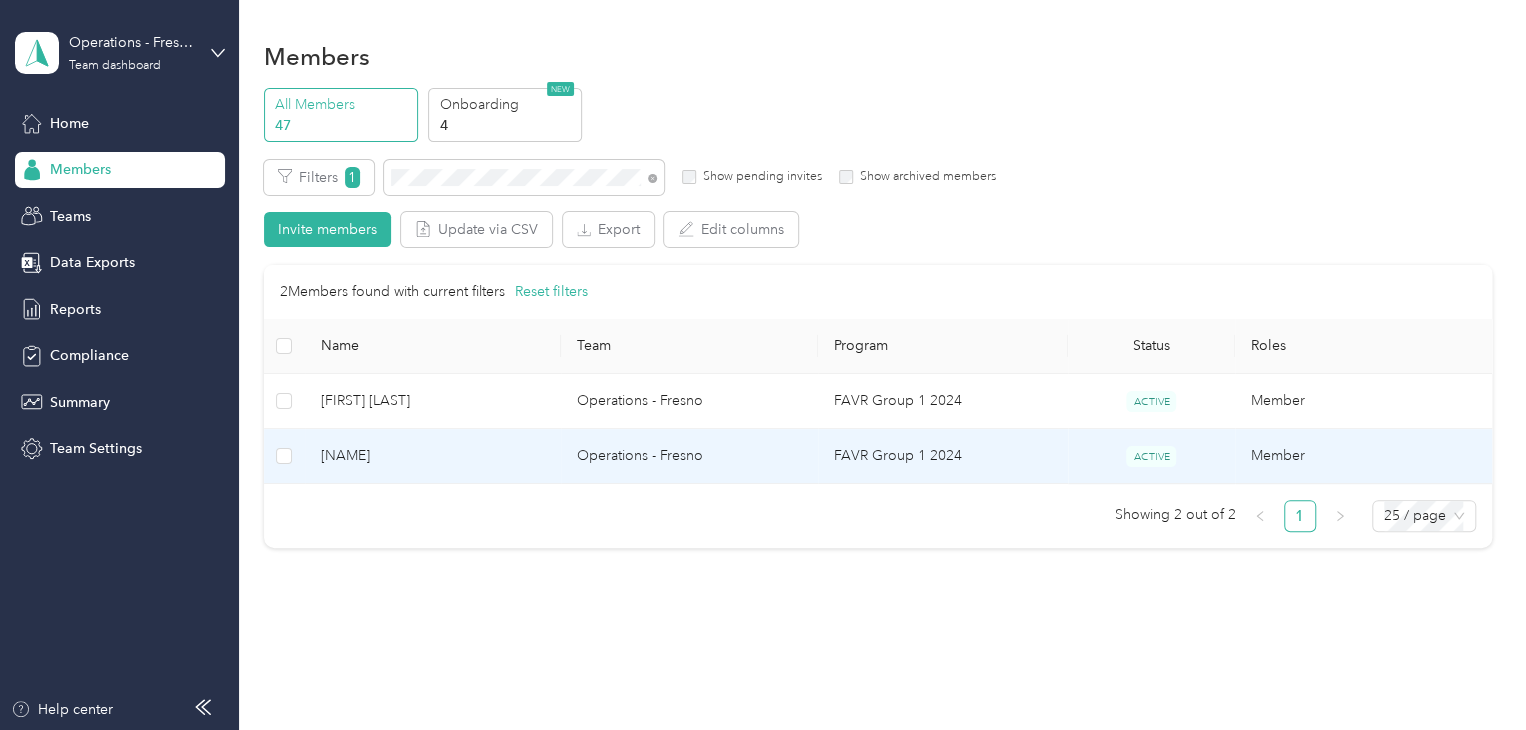 click on "[NAME]" at bounding box center [433, 456] 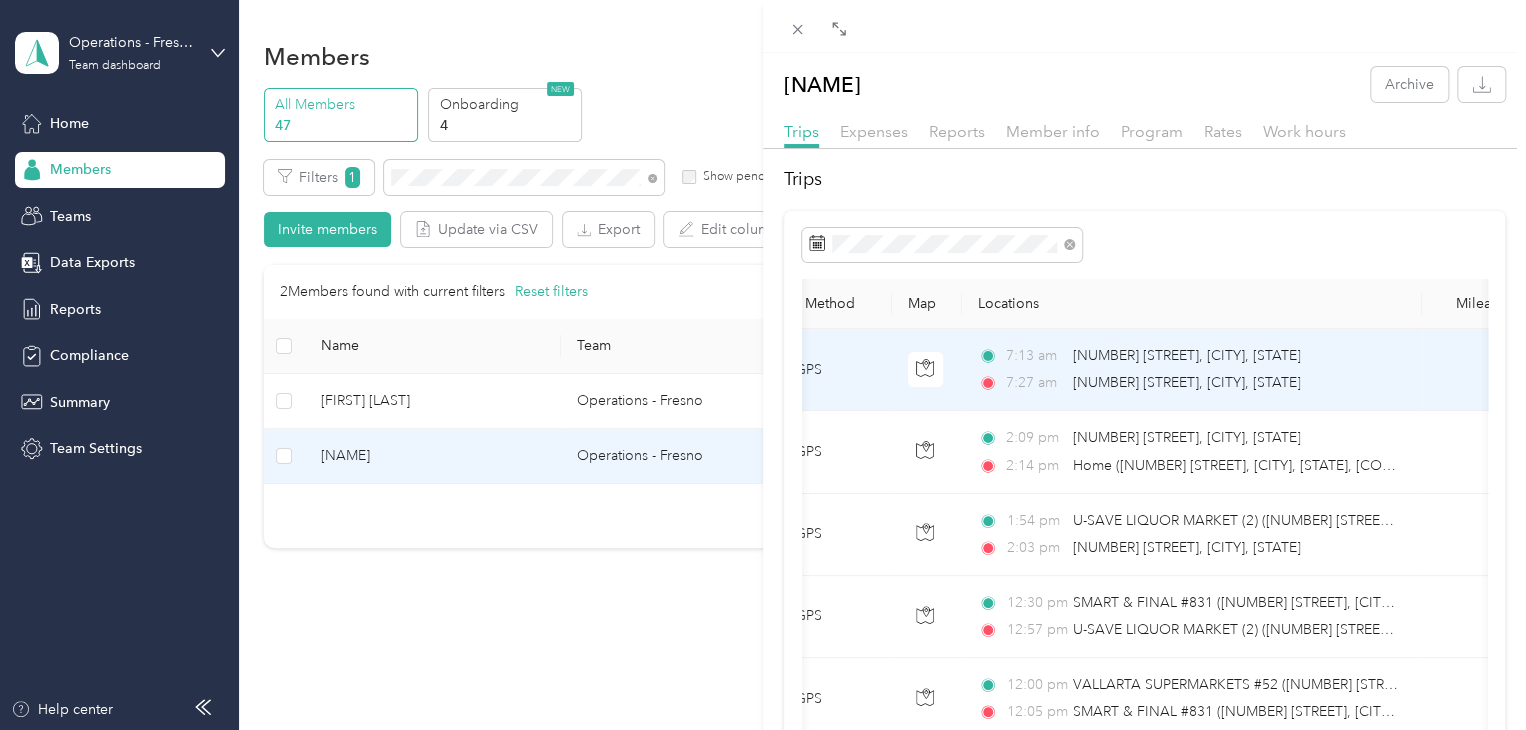 scroll, scrollTop: 0, scrollLeft: 0, axis: both 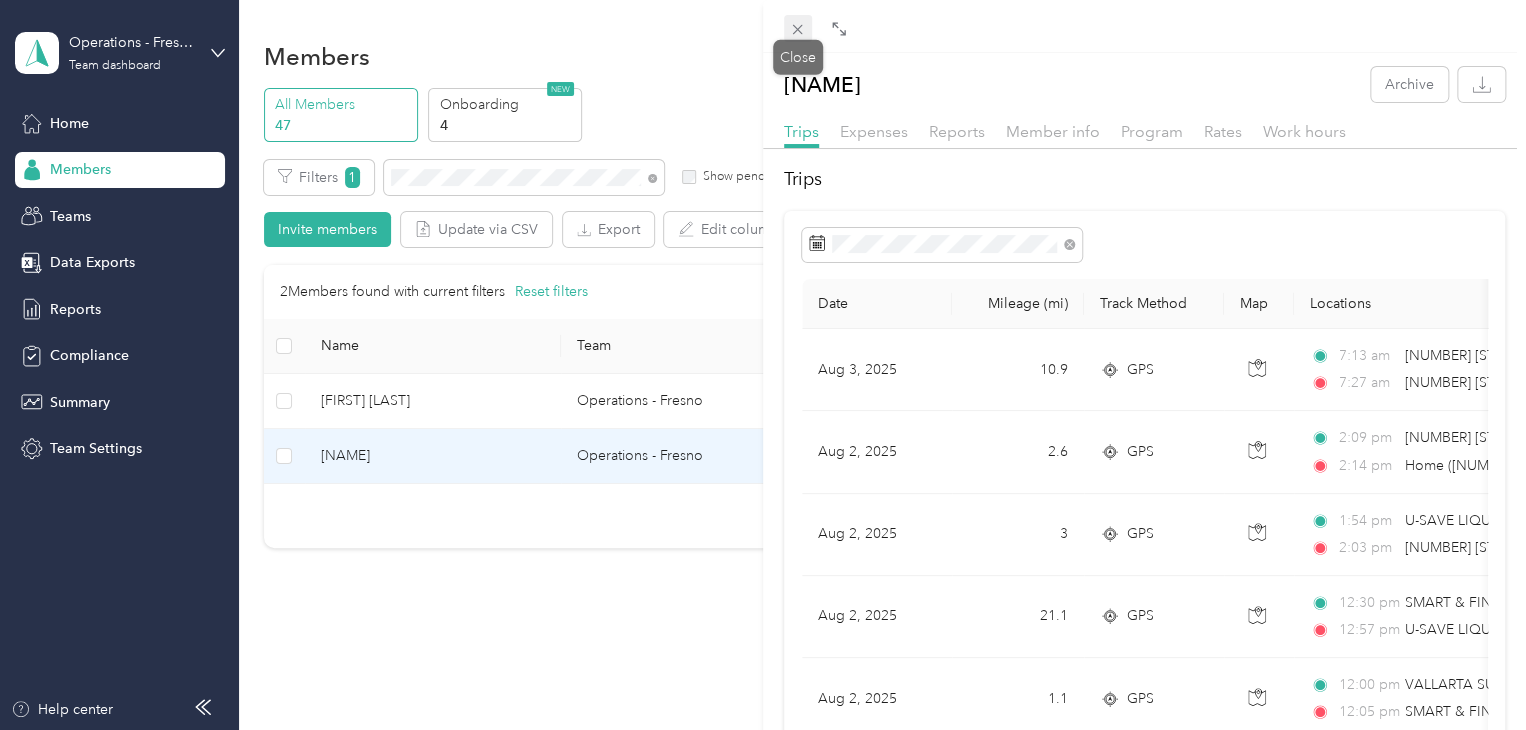 click 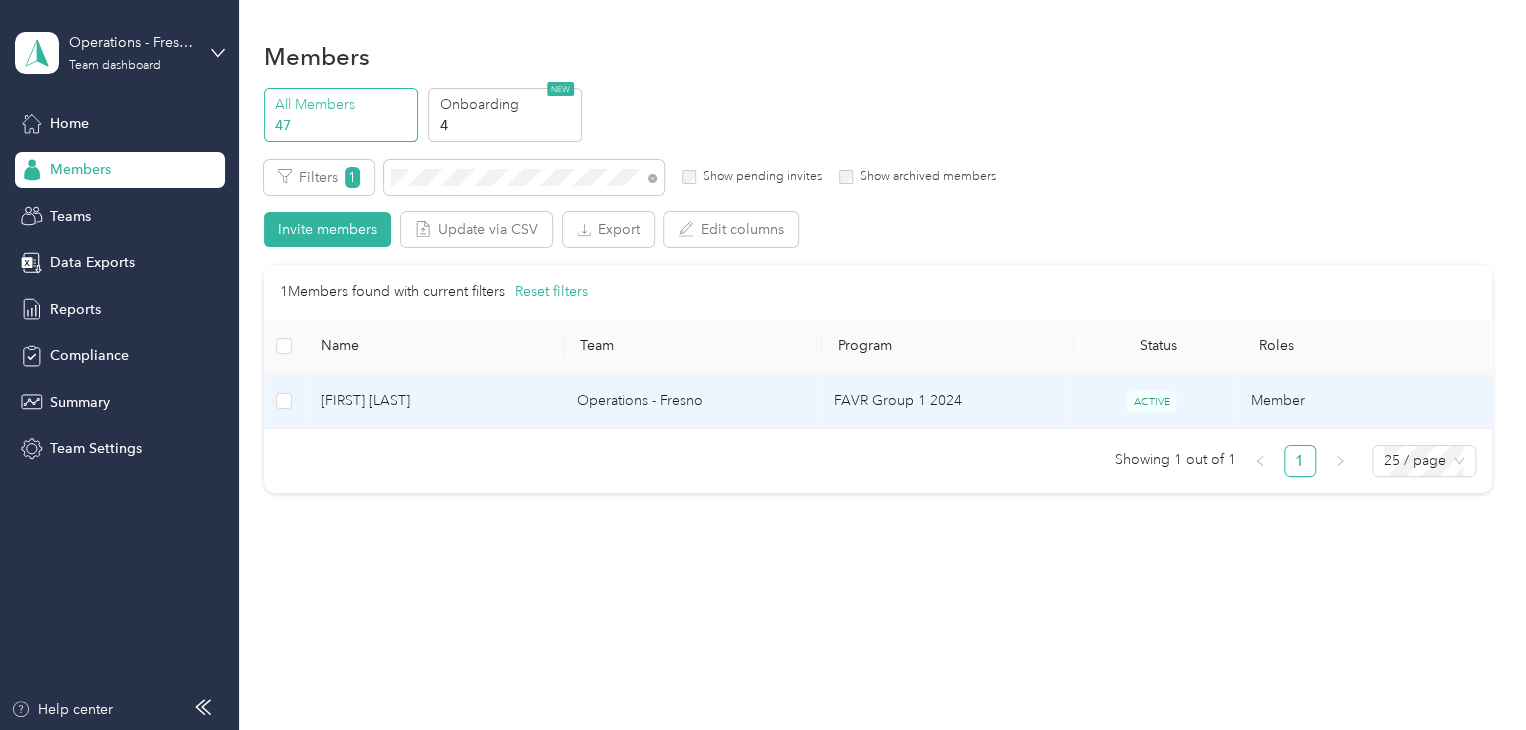 click on "[FIRST] [LAST]" at bounding box center (433, 401) 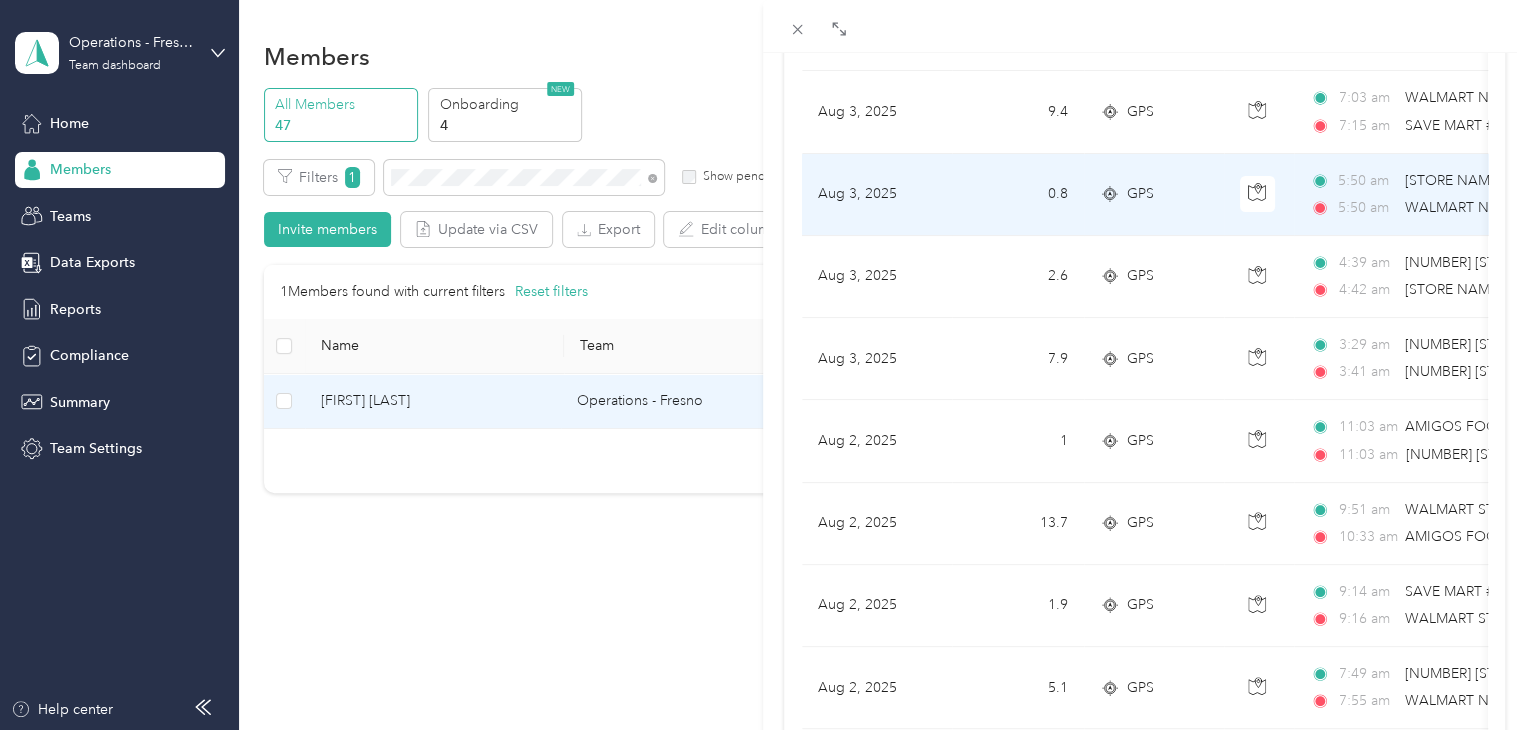 scroll, scrollTop: 340, scrollLeft: 0, axis: vertical 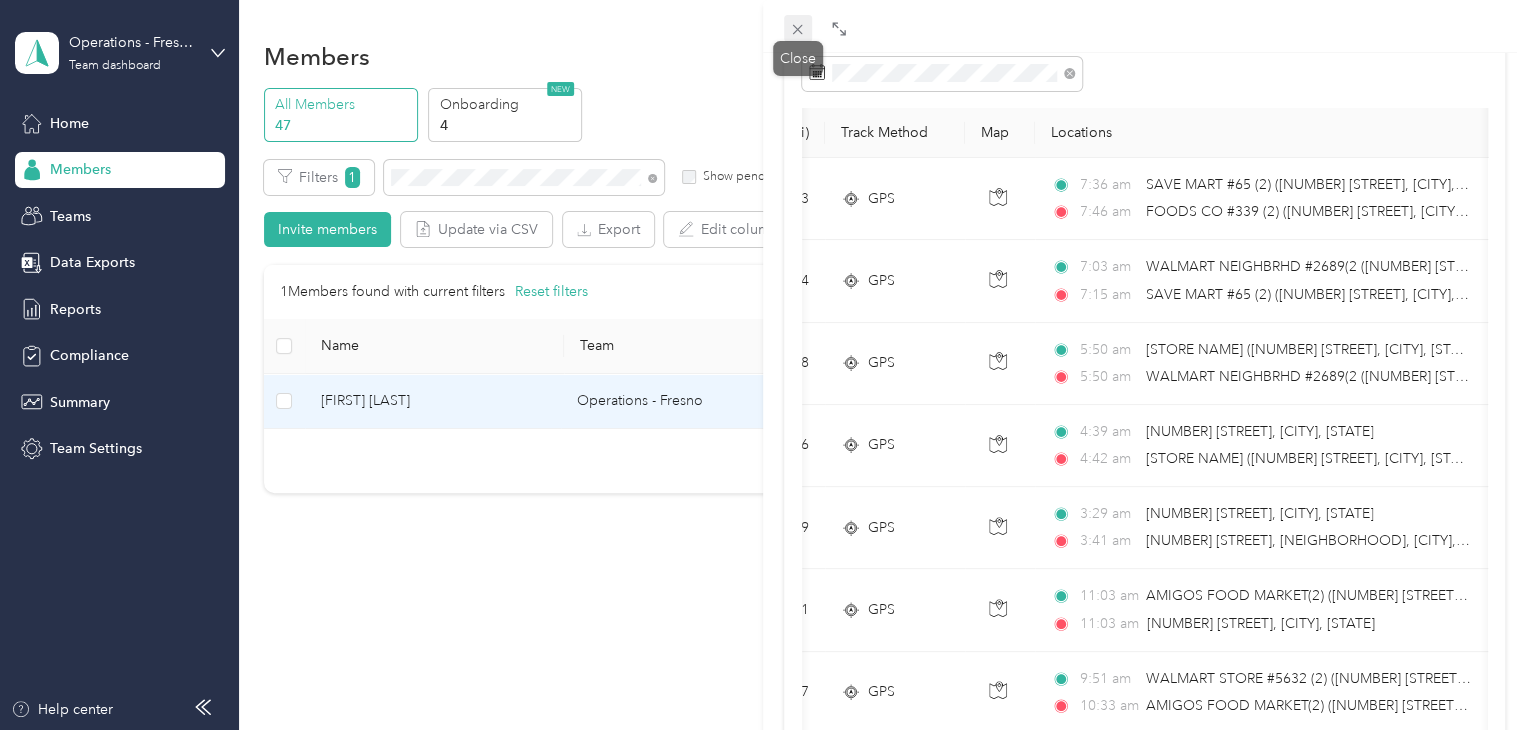 click 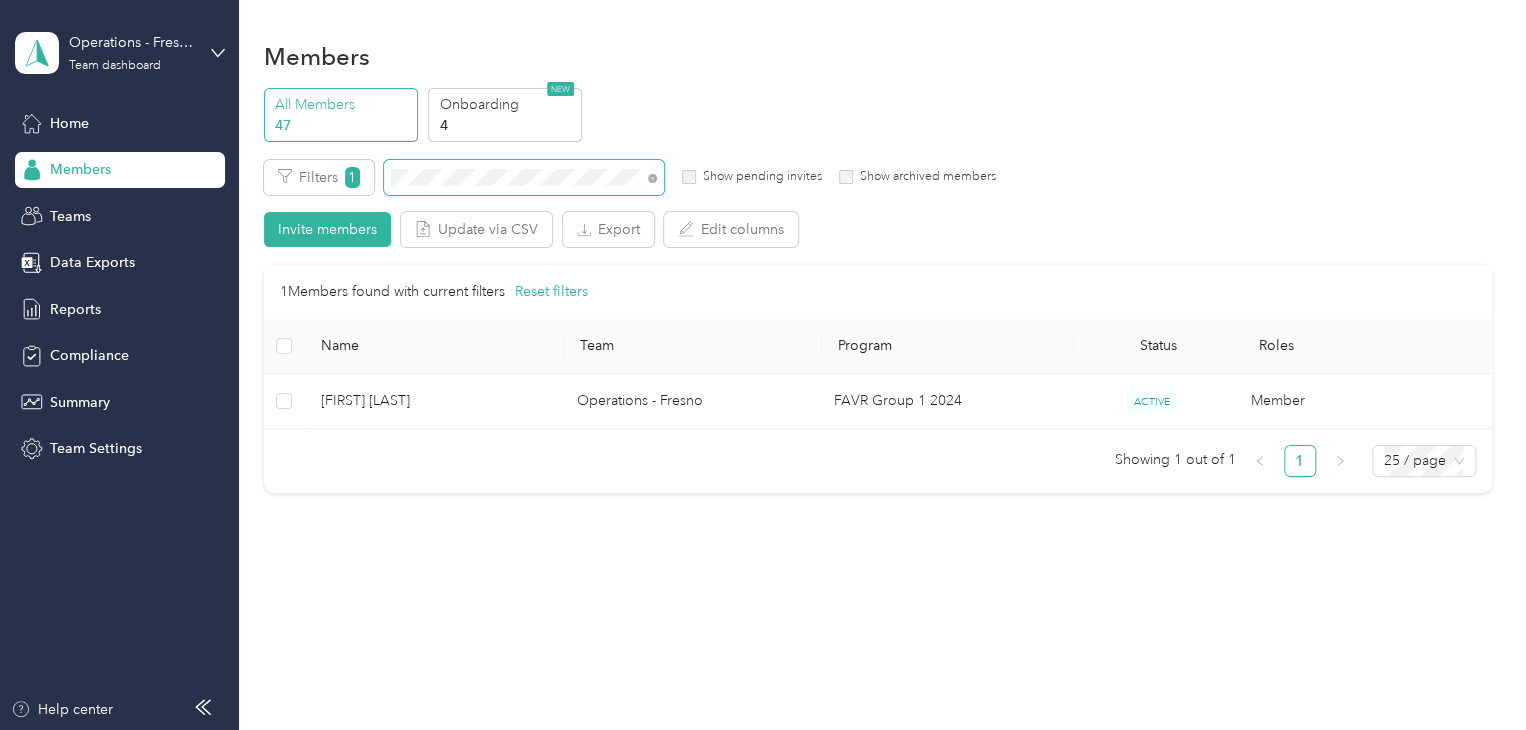 click at bounding box center [524, 177] 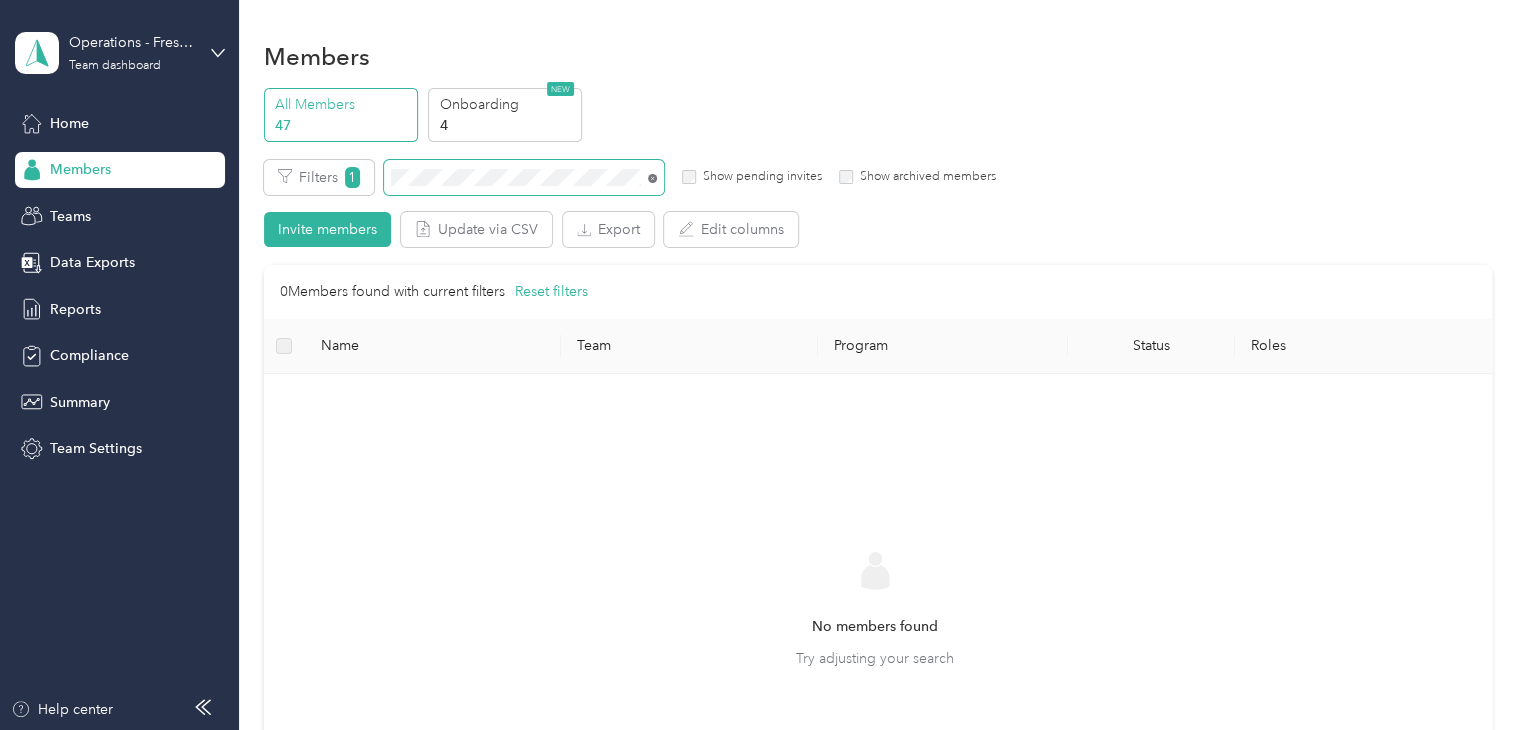 click 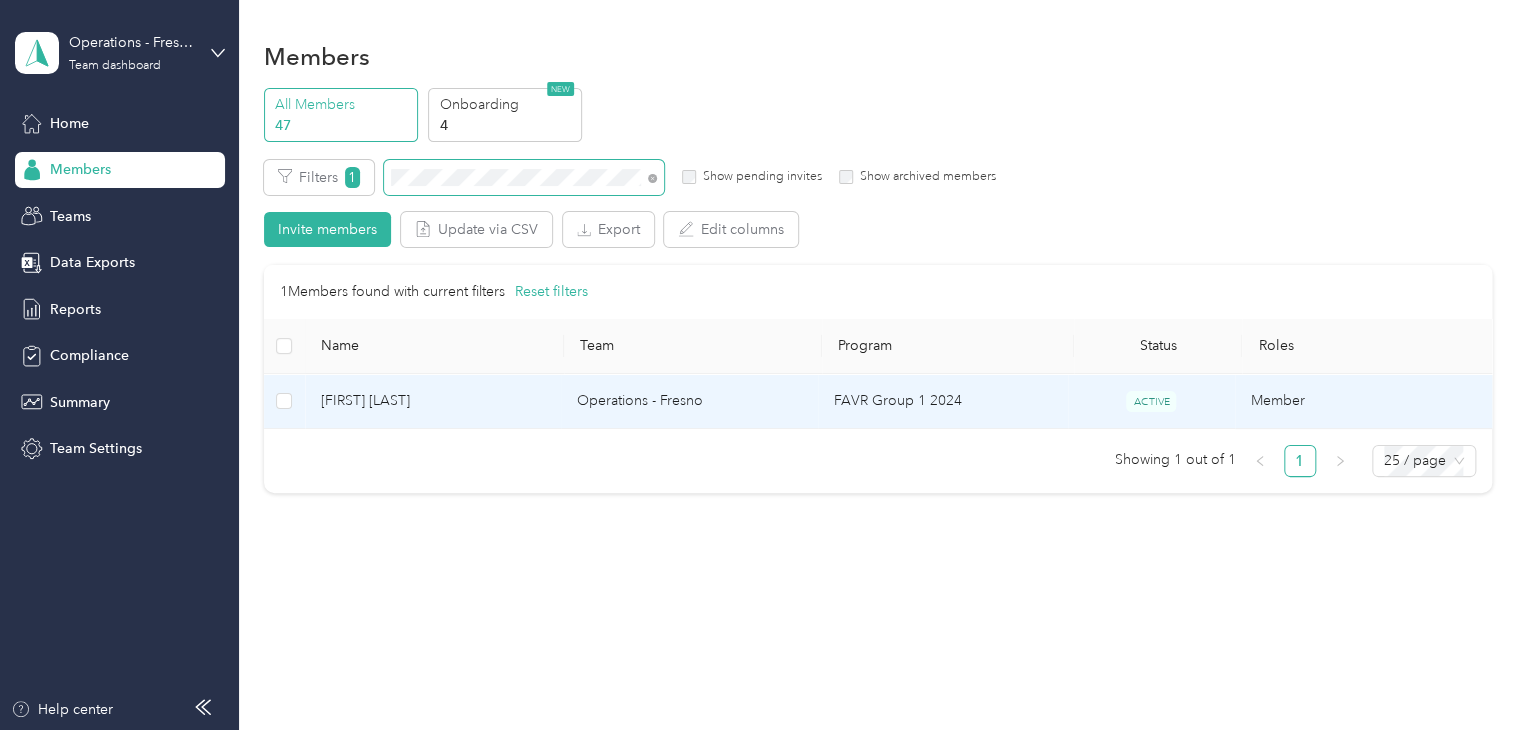 click on "[FIRST] [LAST]" at bounding box center [433, 401] 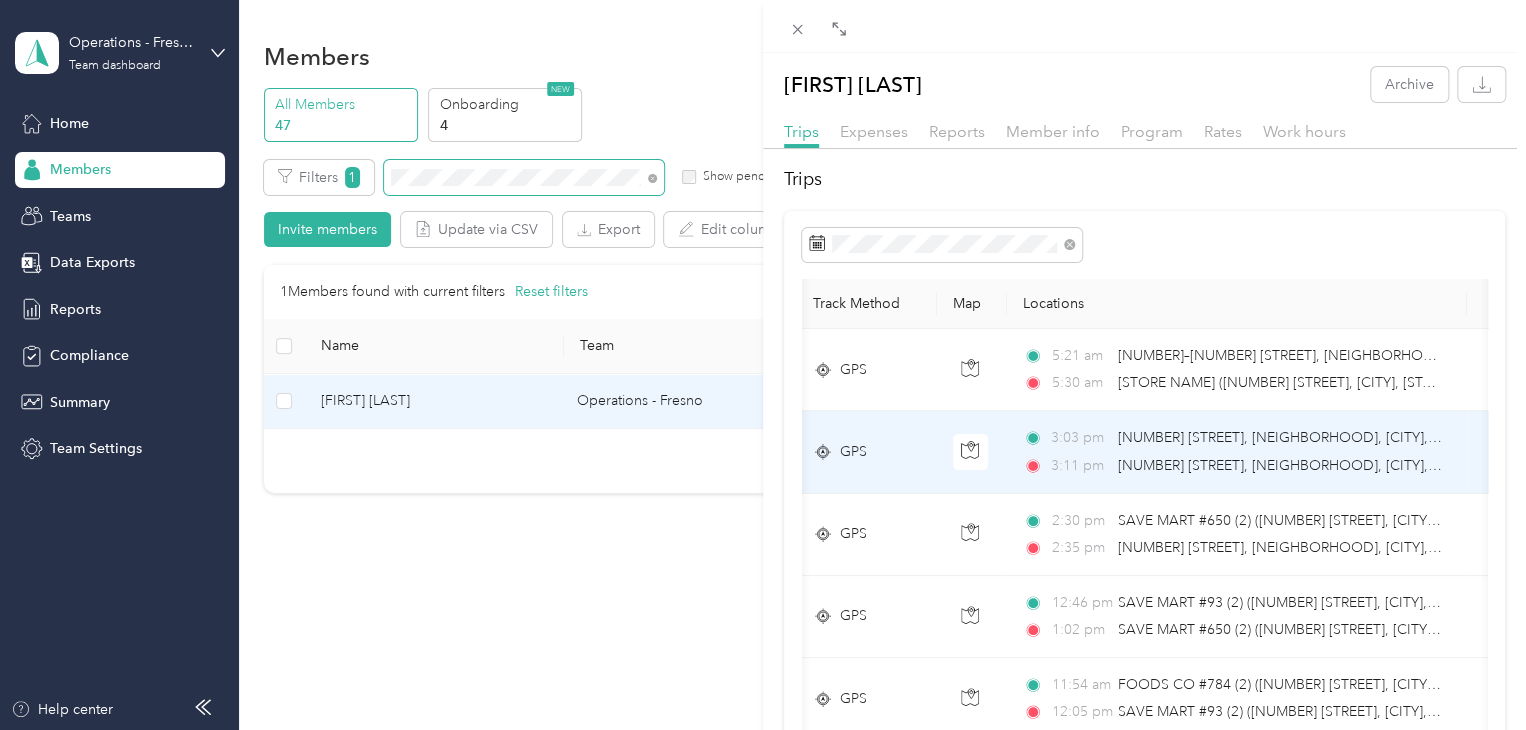 scroll, scrollTop: 0, scrollLeft: 0, axis: both 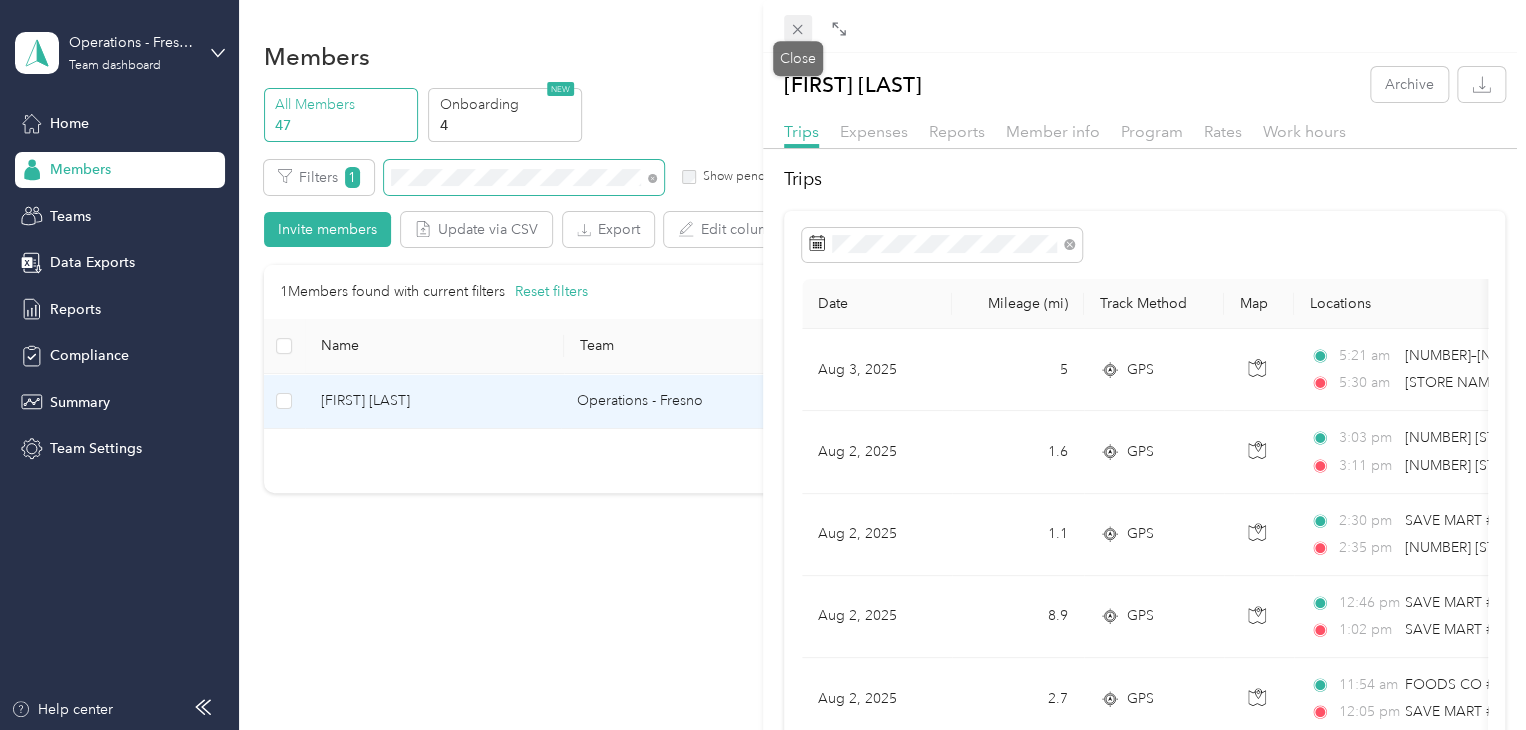 click 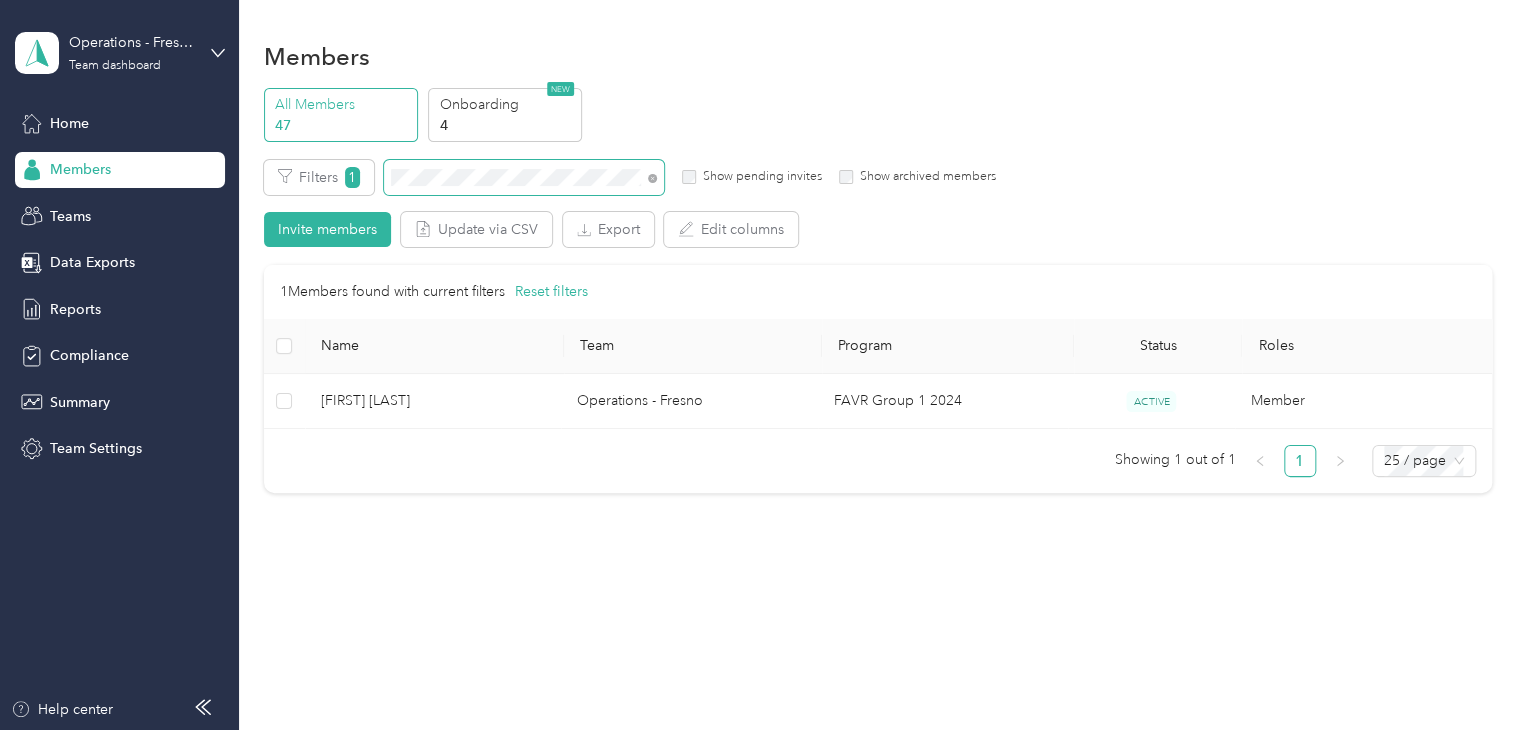 click on "[NAME]" at bounding box center [878, 371] 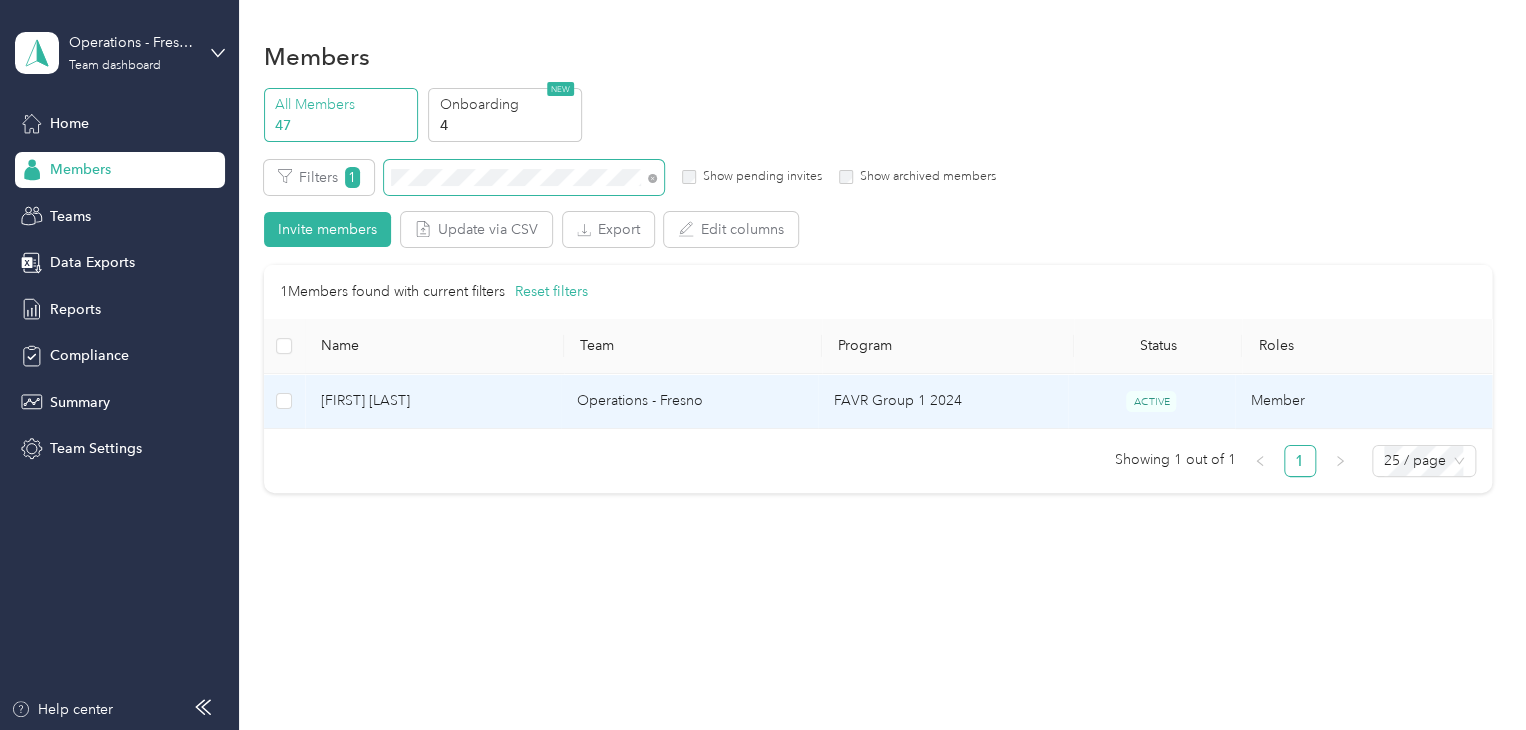 click on "[FIRST] [LAST]" at bounding box center [433, 401] 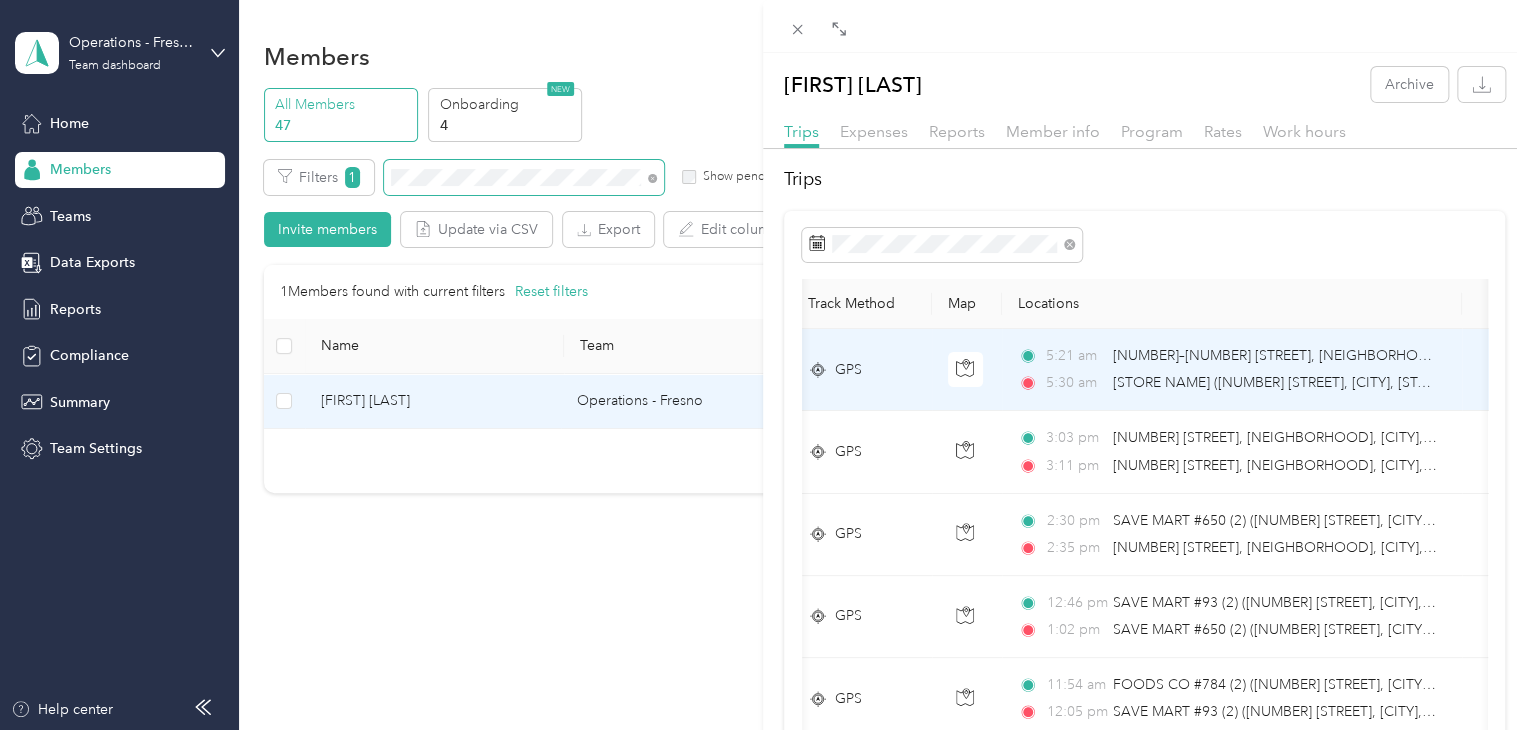 scroll, scrollTop: 0, scrollLeft: 294, axis: horizontal 